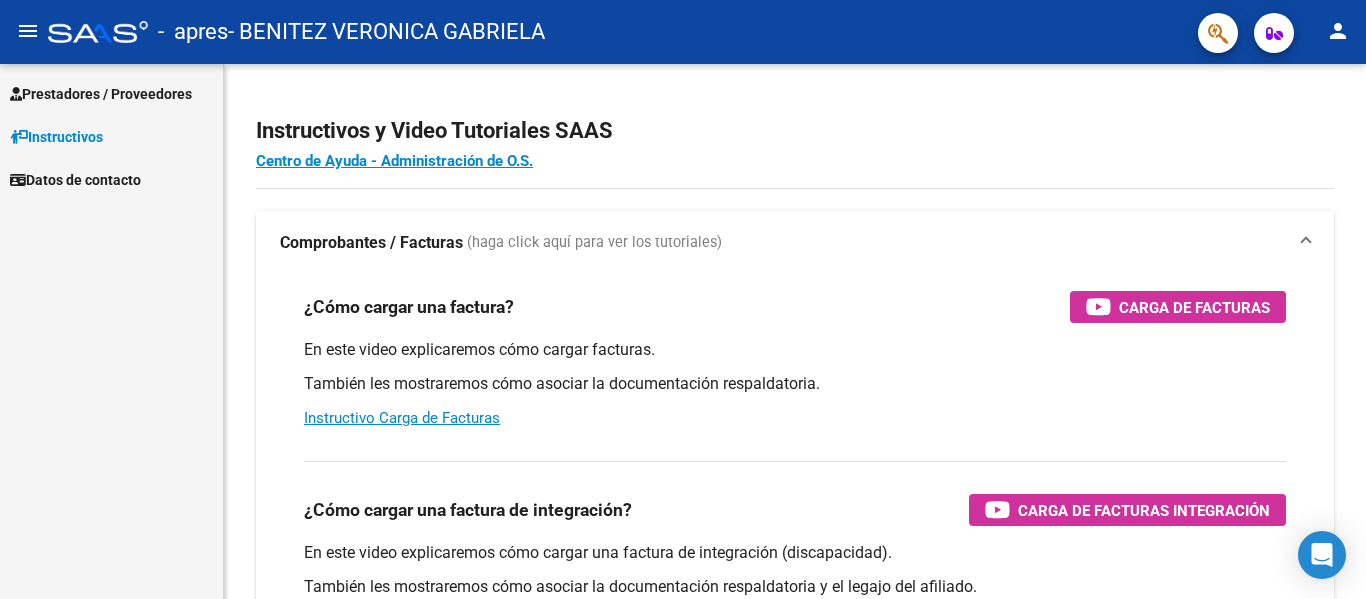 scroll, scrollTop: 0, scrollLeft: 0, axis: both 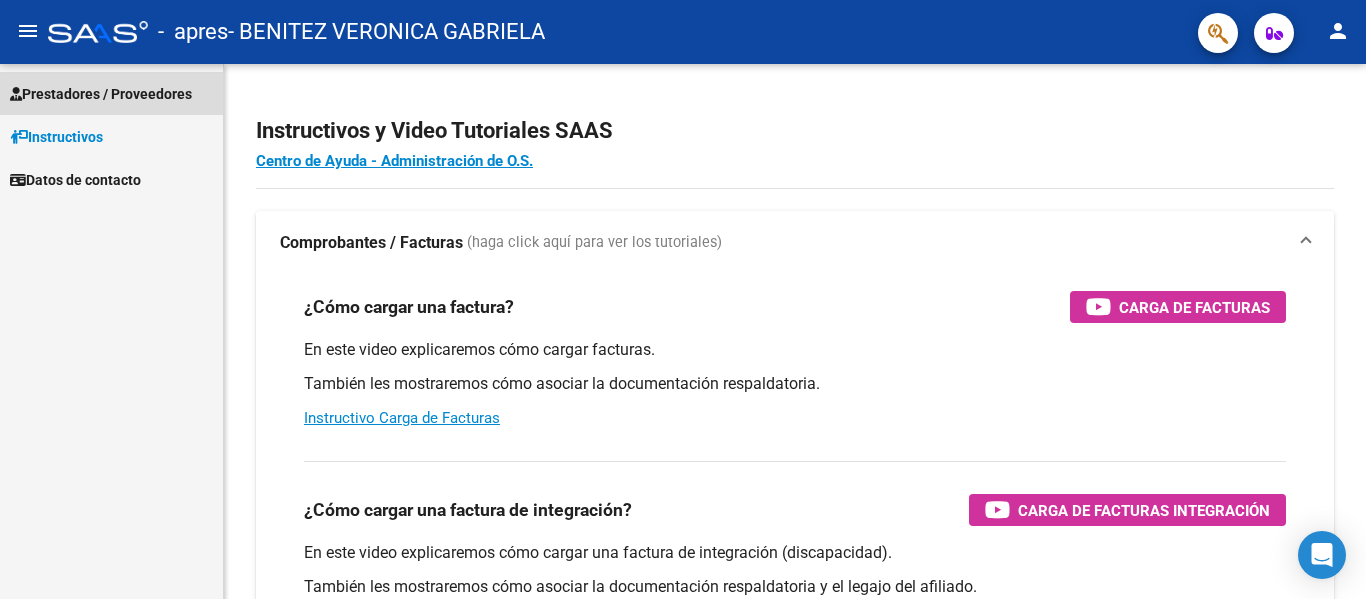 click on "Prestadores / Proveedores" at bounding box center [101, 94] 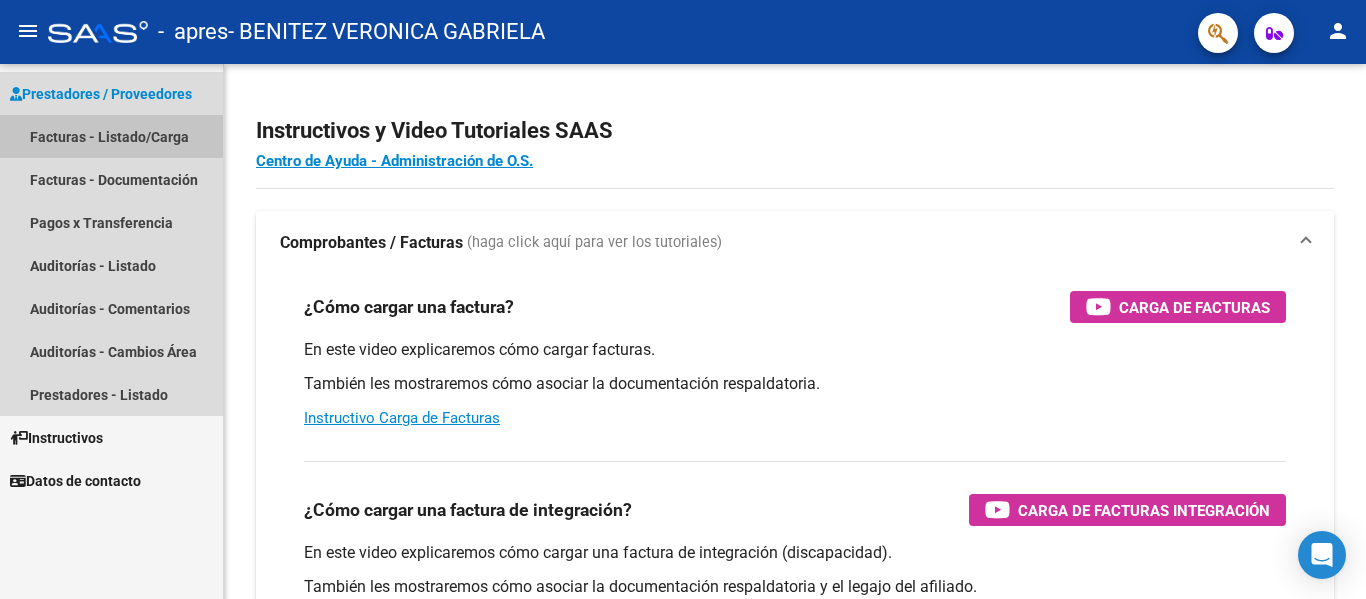 click on "Facturas - Listado/Carga" at bounding box center (111, 136) 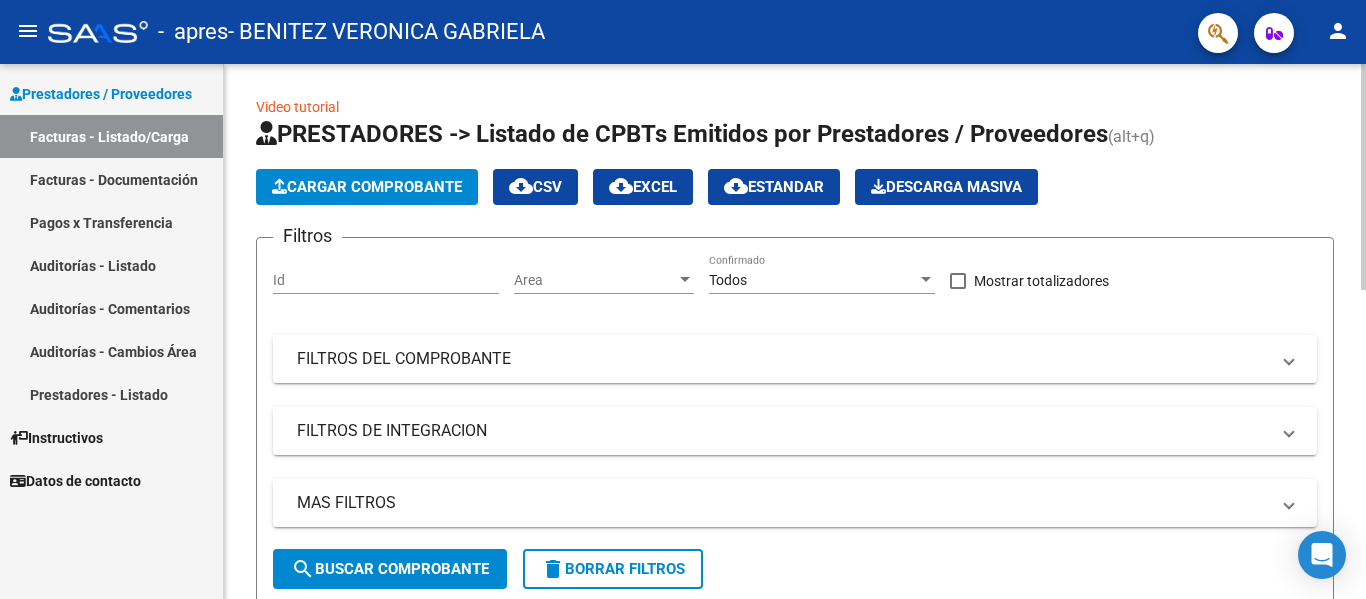 click on "PRESTADORES -> Listado de CPBTs Emitidos por Prestadores / Proveedores (alt+q)   Cargar Comprobante
cloud_download  CSV  cloud_download  EXCEL  cloud_download  Estandar   Descarga Masiva
Filtros Id Area Area Todos Confirmado   Mostrar totalizadores   FILTROS DEL COMPROBANTE  Comprobante Tipo Comprobante Tipo Start date – End date Fec. Comprobante Desde / Hasta Días Emisión Desde(cant. días) Días Emisión Hasta(cant. días) CUIT / Razón Social Pto. Venta Nro. Comprobante Código SSS CAE Válido CAE Válido Todos Cargado Módulo Hosp. Todos Tiene facturacion Apócrifa Hospital Refes  FILTROS DE INTEGRACION  Período De Prestación Campos del Archivo de Rendición Devuelto x SSS (dr_envio) Todos Rendido x SSS (dr_envio) Tipo de Registro Tipo de Registro Período Presentación Período Presentación Campos del Legajo Asociado (preaprobación) Afiliado Legajo (cuil/nombre) Todos Solo facturas preaprobadas  MAS FILTROS  Todos Con Doc. Respaldatoria Todos Con Trazabilidad Todos Asociado a Expediente Sur" 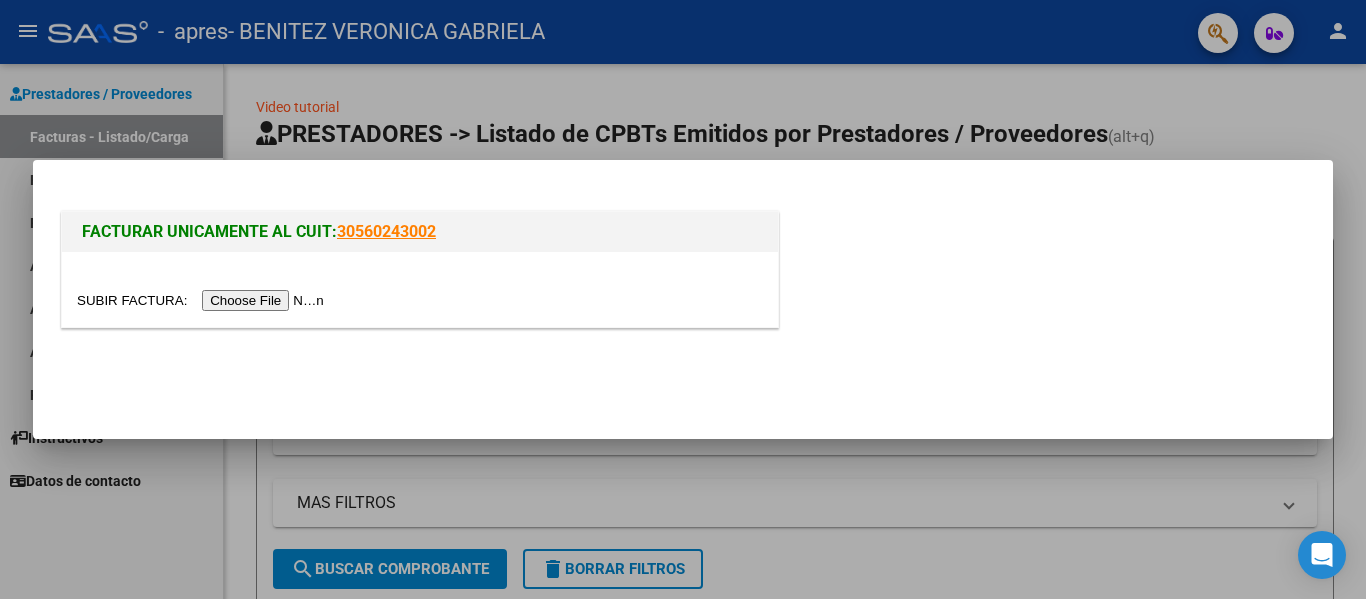 click at bounding box center (203, 300) 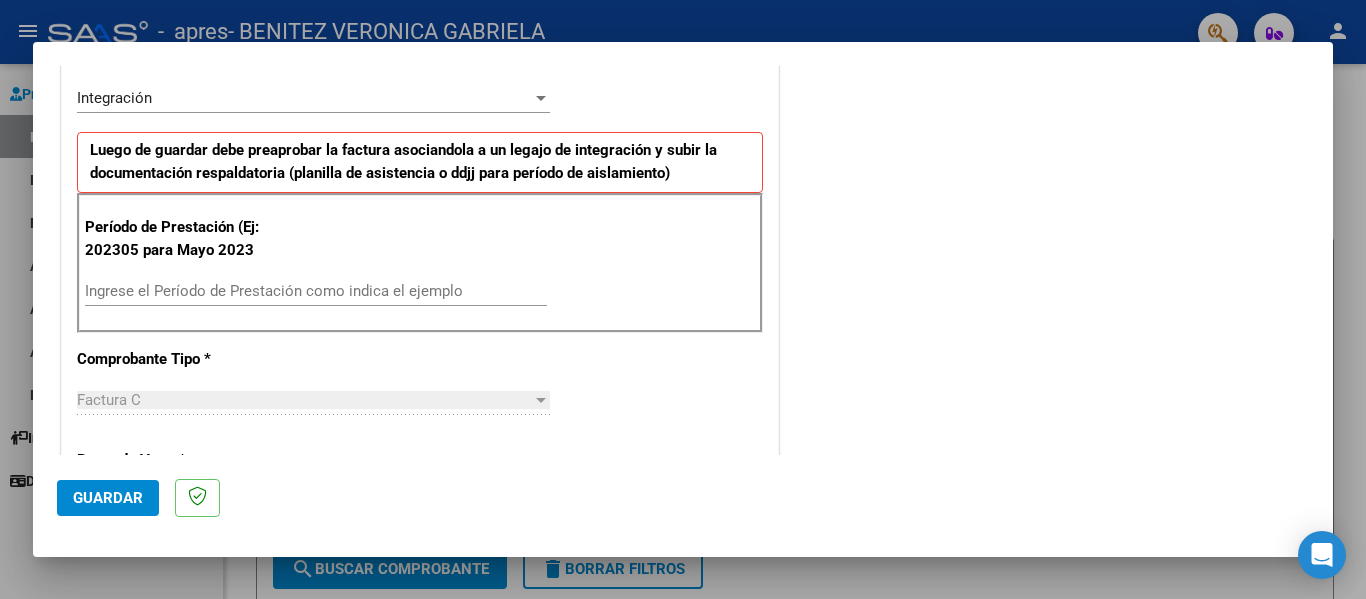 scroll, scrollTop: 459, scrollLeft: 0, axis: vertical 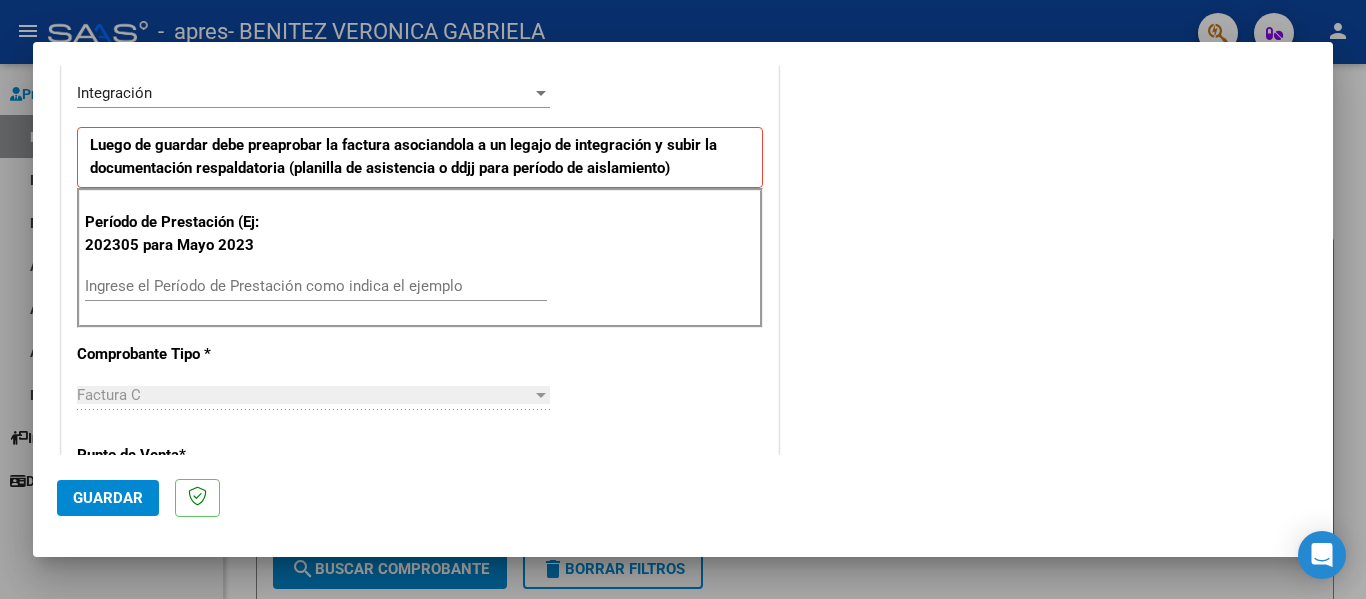 click on "Ingrese el Período de Prestación como indica el ejemplo" at bounding box center (316, 286) 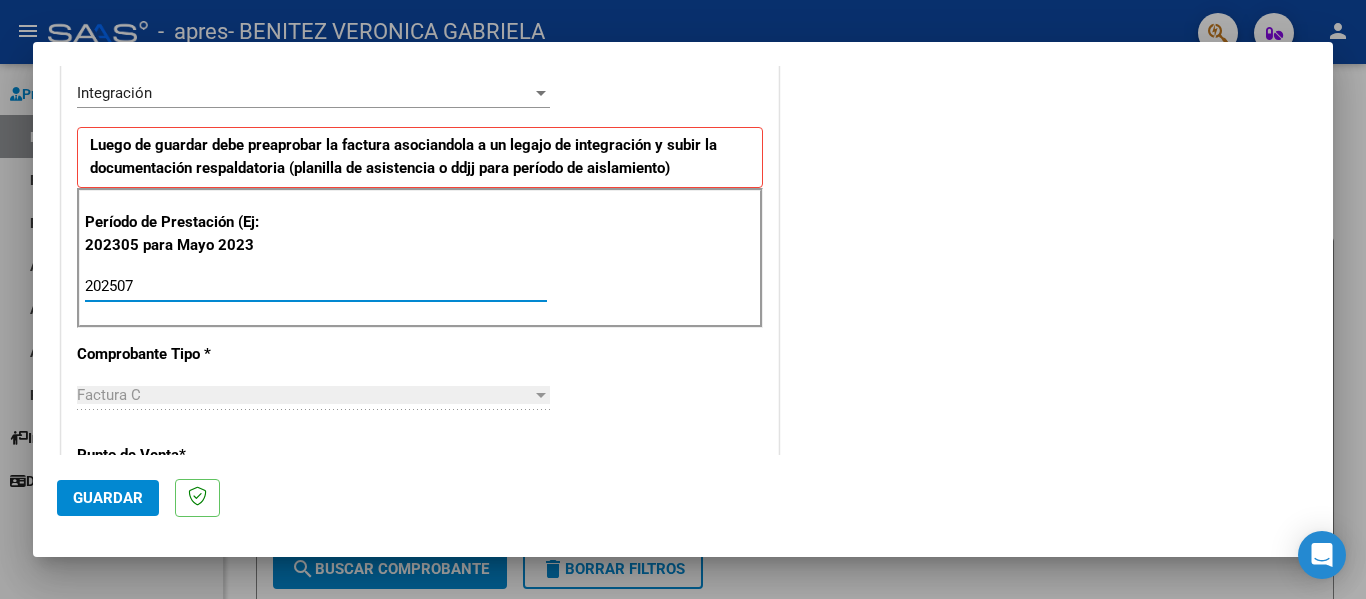 type on "202507" 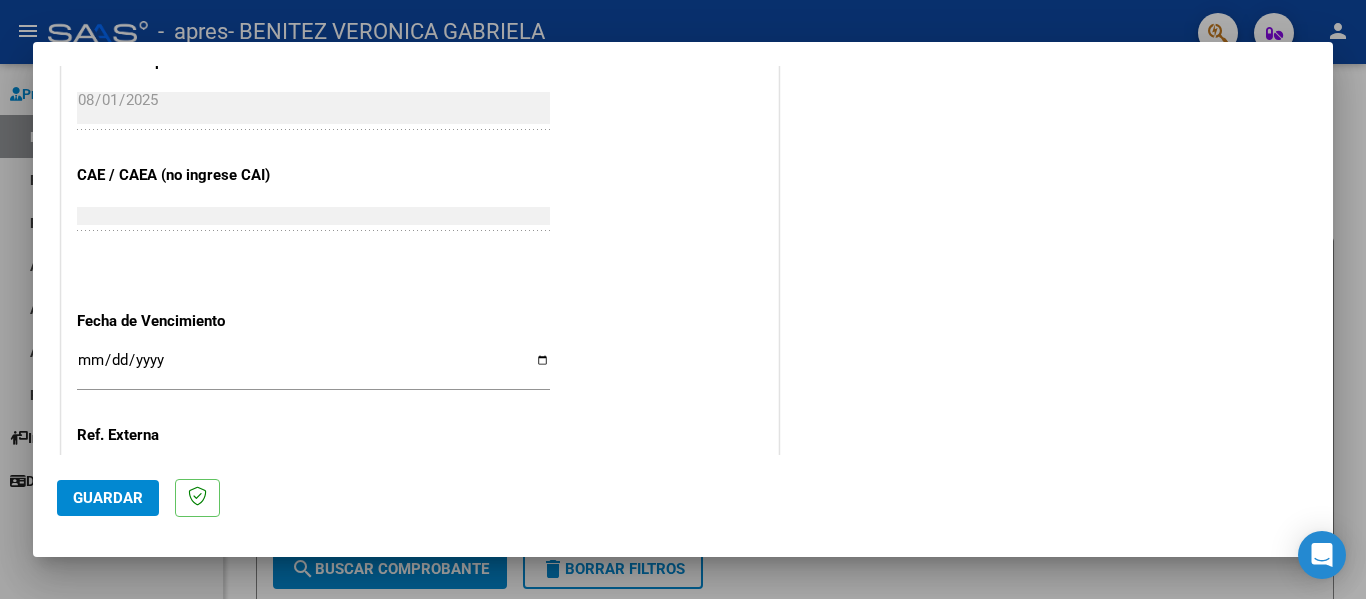scroll, scrollTop: 1162, scrollLeft: 0, axis: vertical 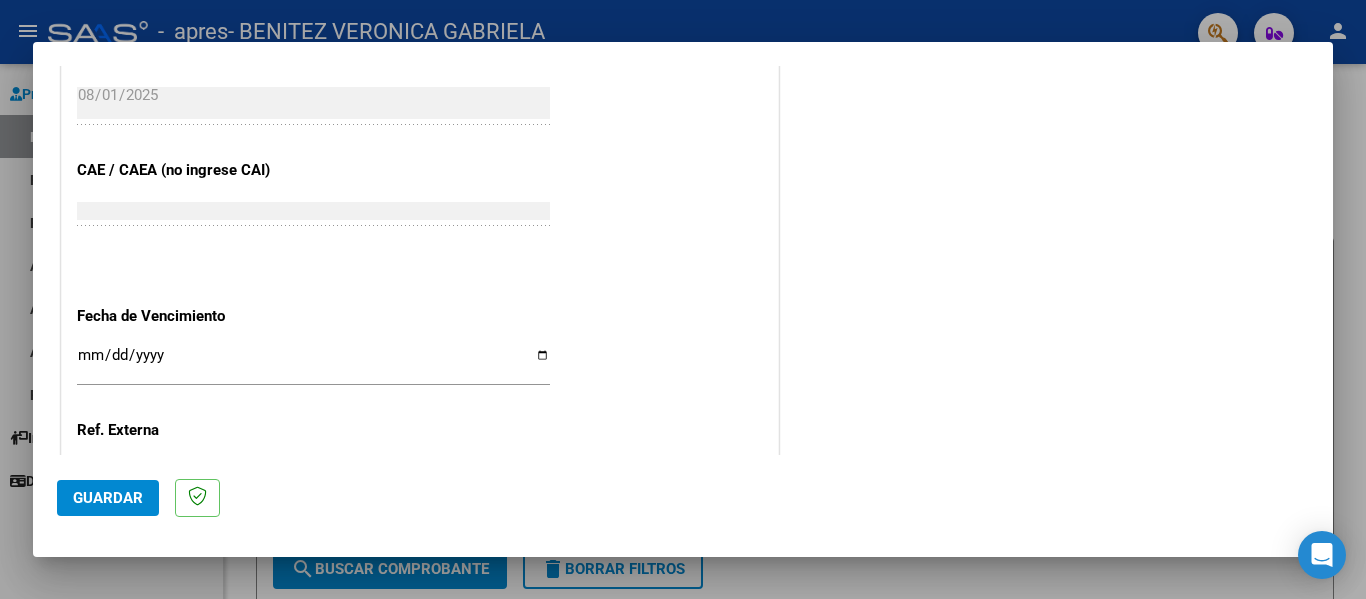 click on "Ingresar la fecha" at bounding box center [313, 363] 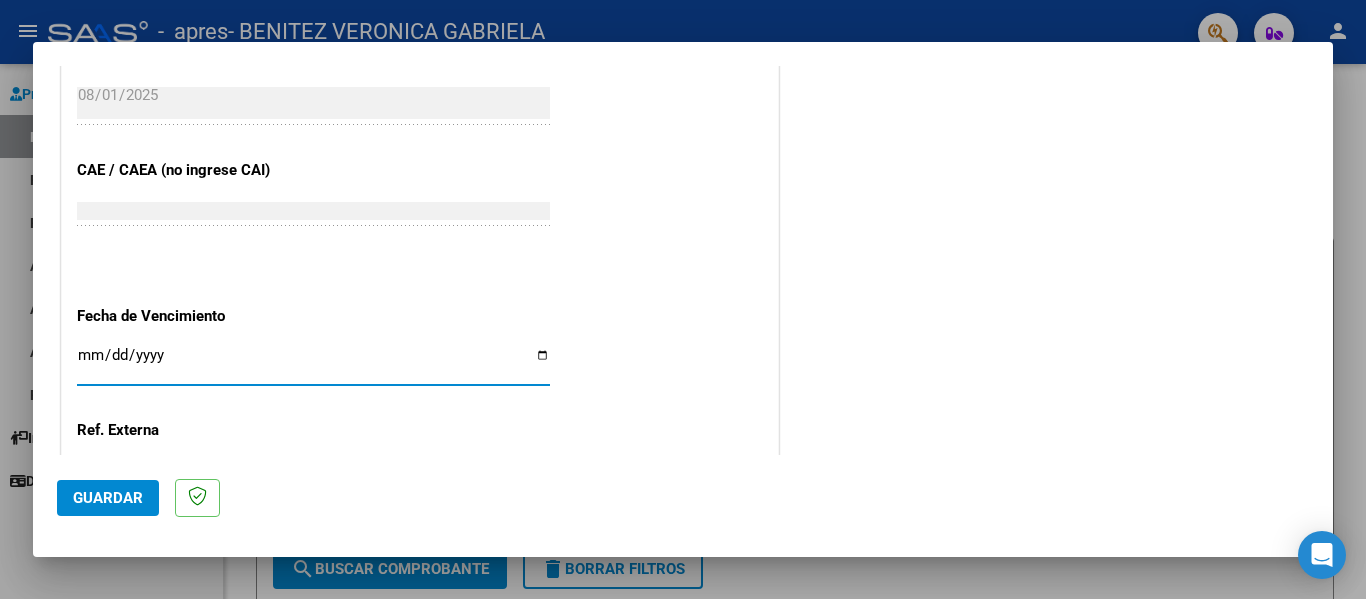 type on "2025-08-11" 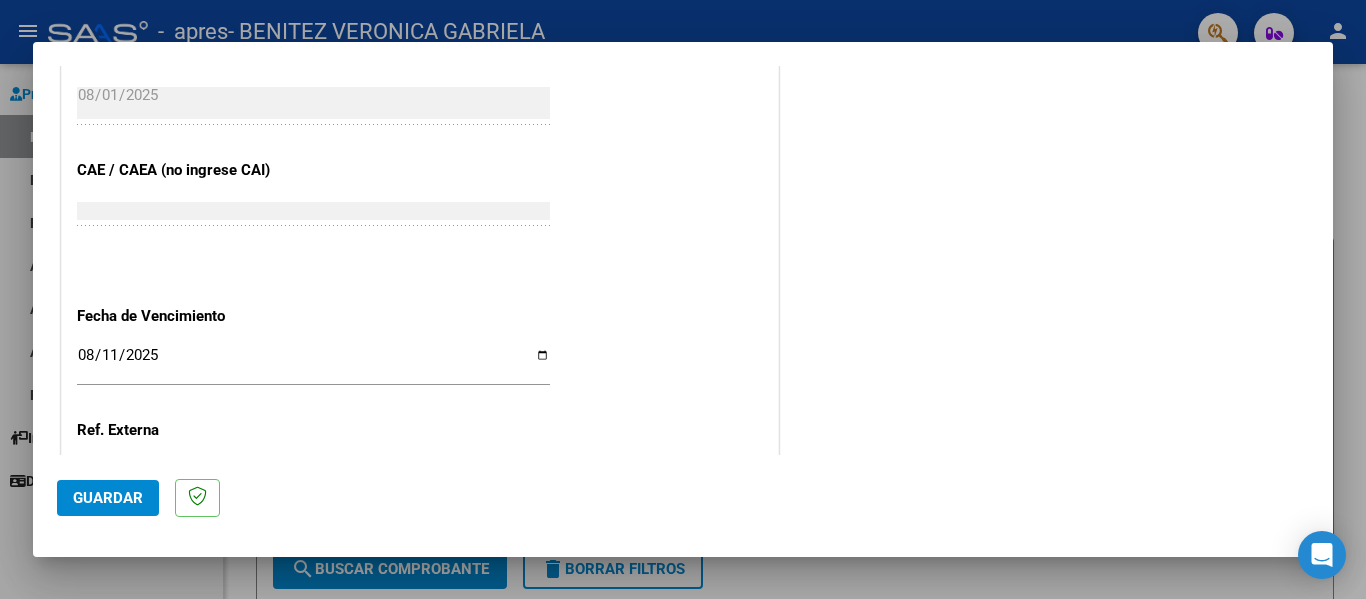 scroll, scrollTop: 1333, scrollLeft: 0, axis: vertical 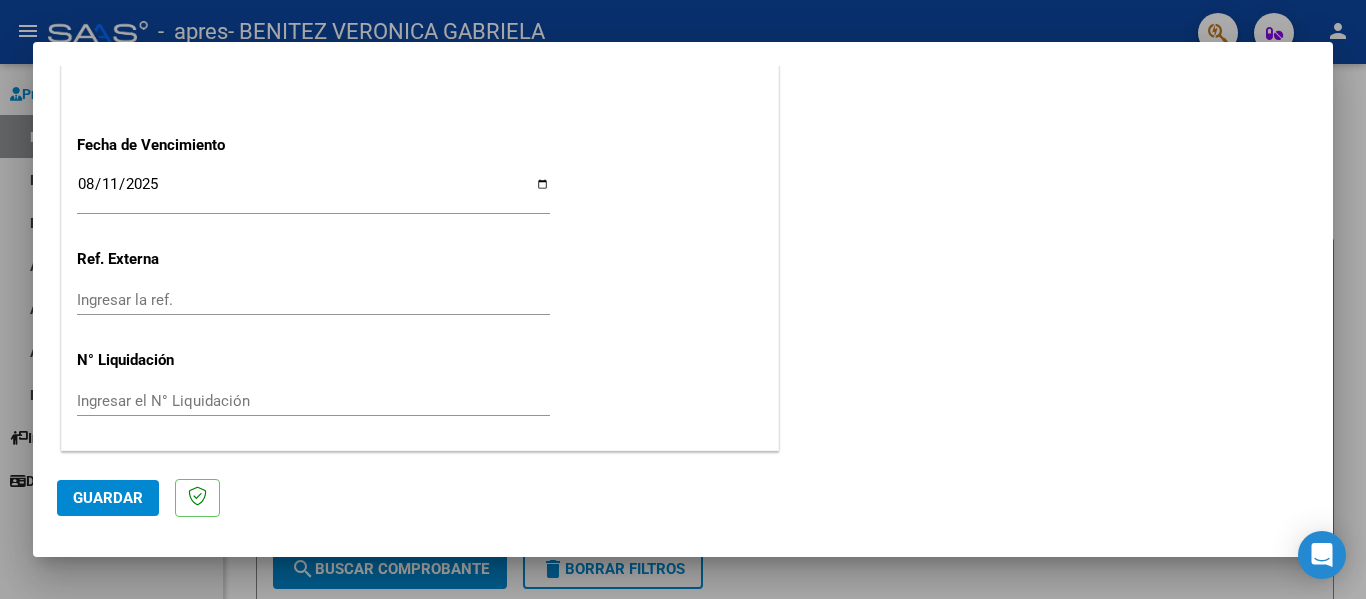 click on "Guardar" 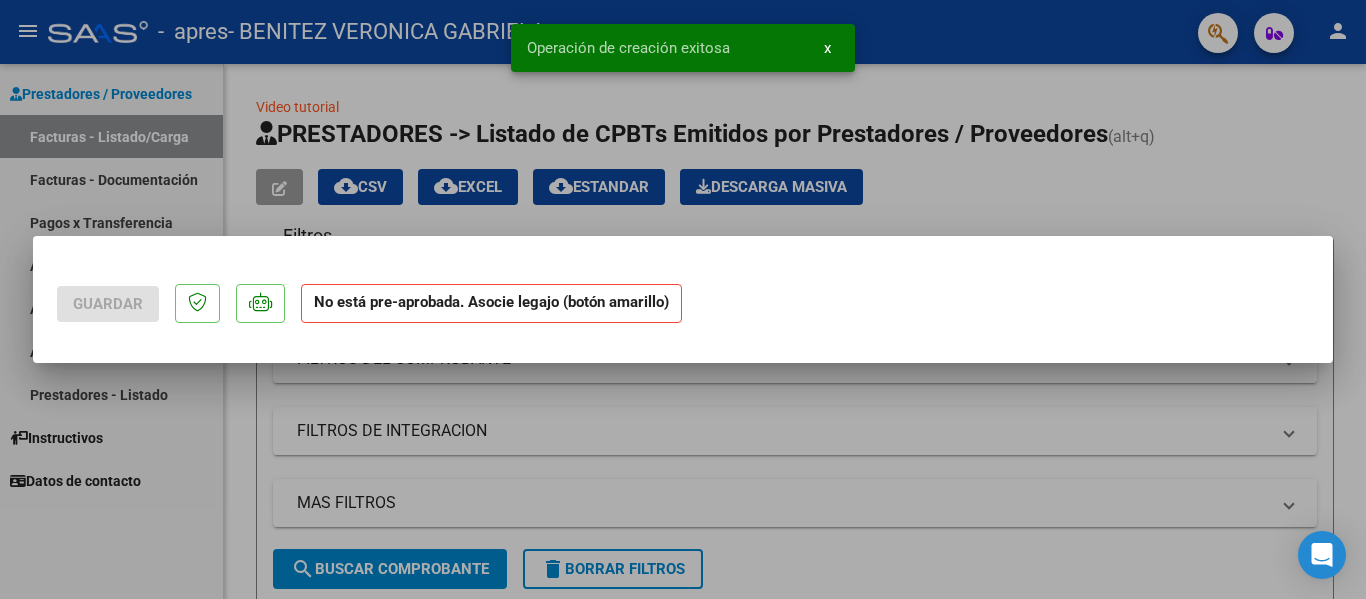 scroll, scrollTop: 0, scrollLeft: 0, axis: both 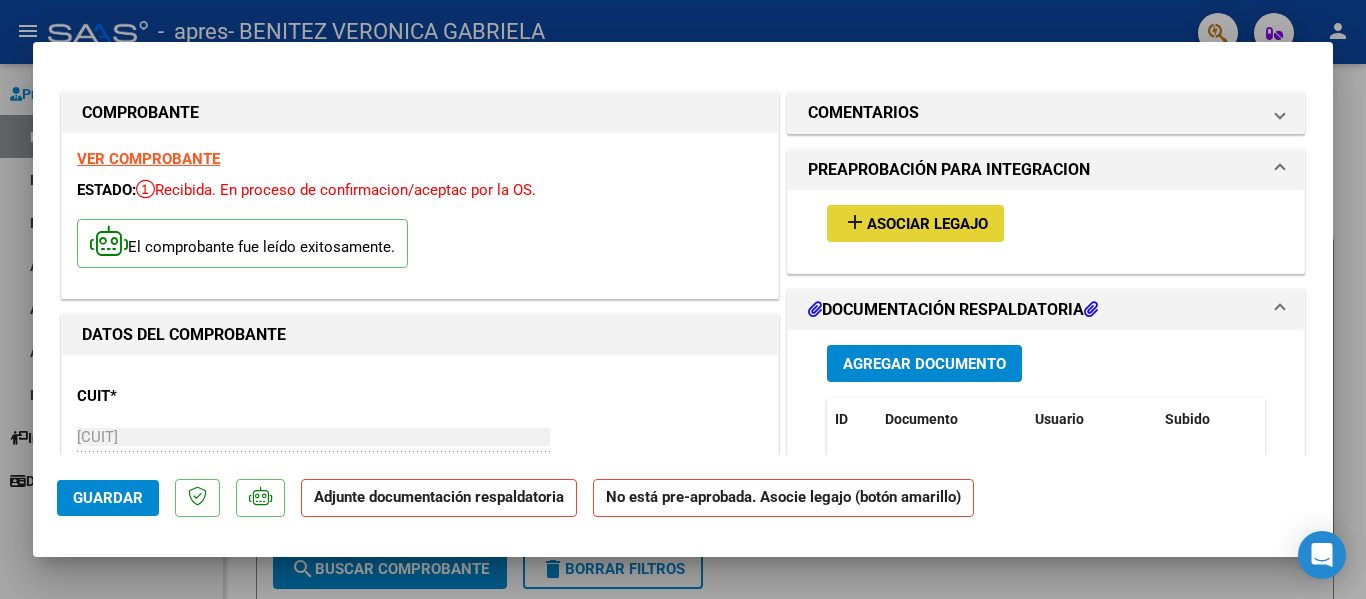 click on "Asociar Legajo" at bounding box center [927, 224] 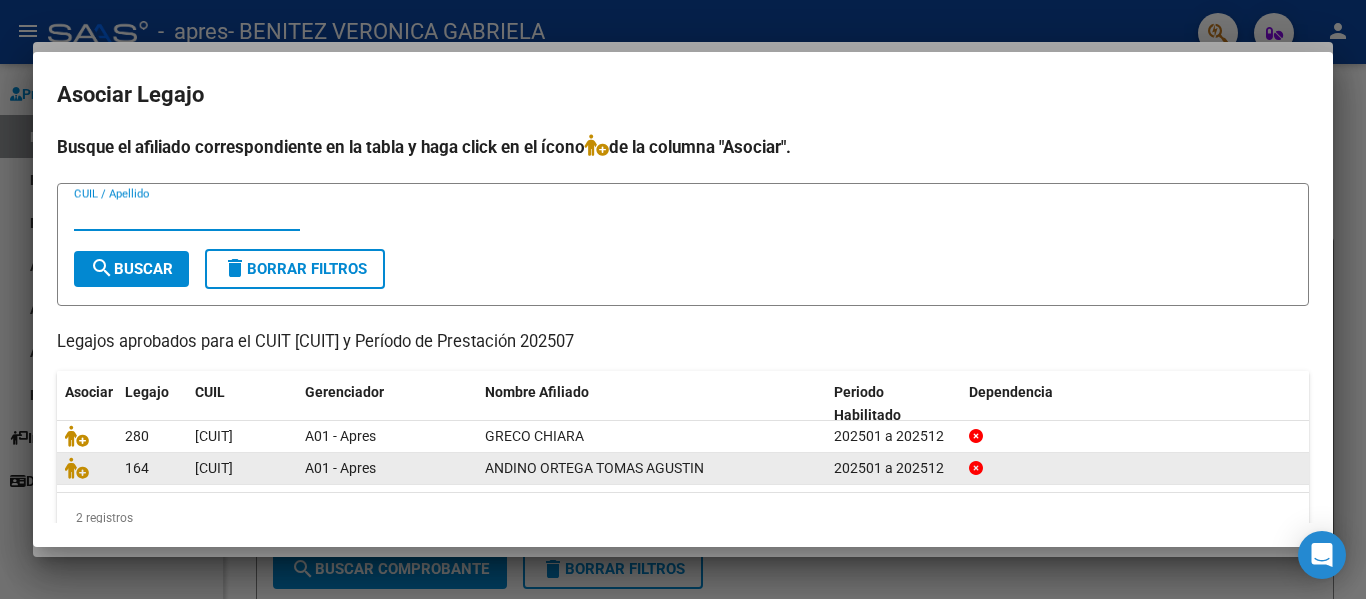 click on "164" 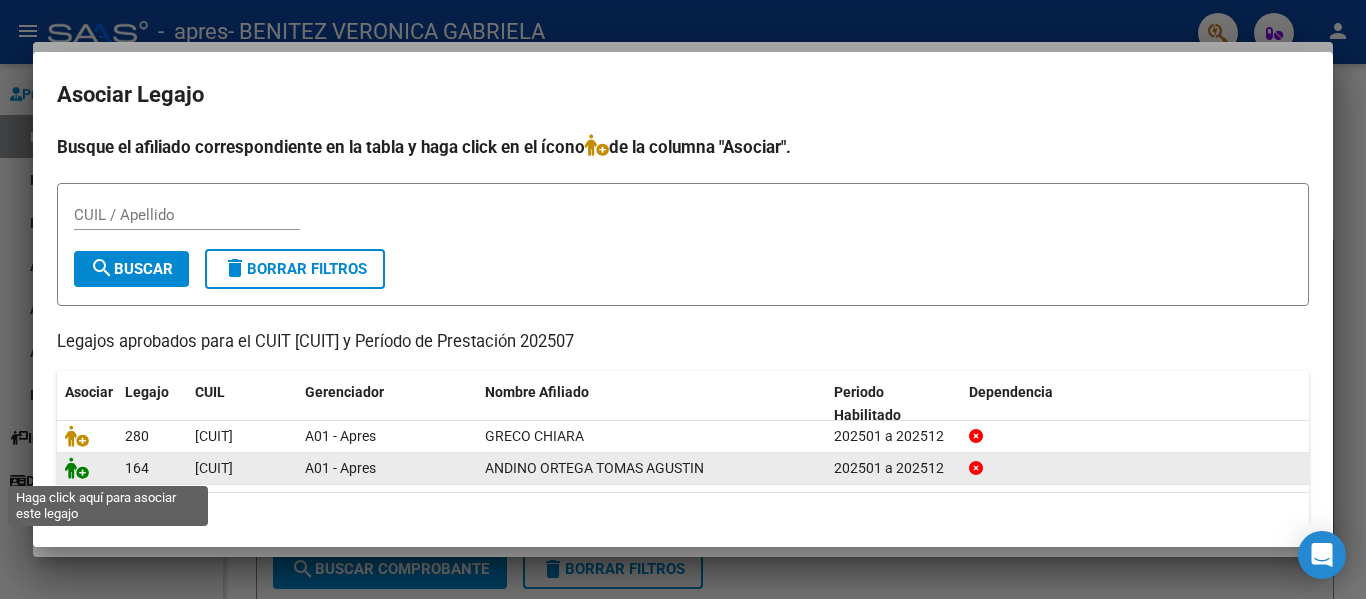 click 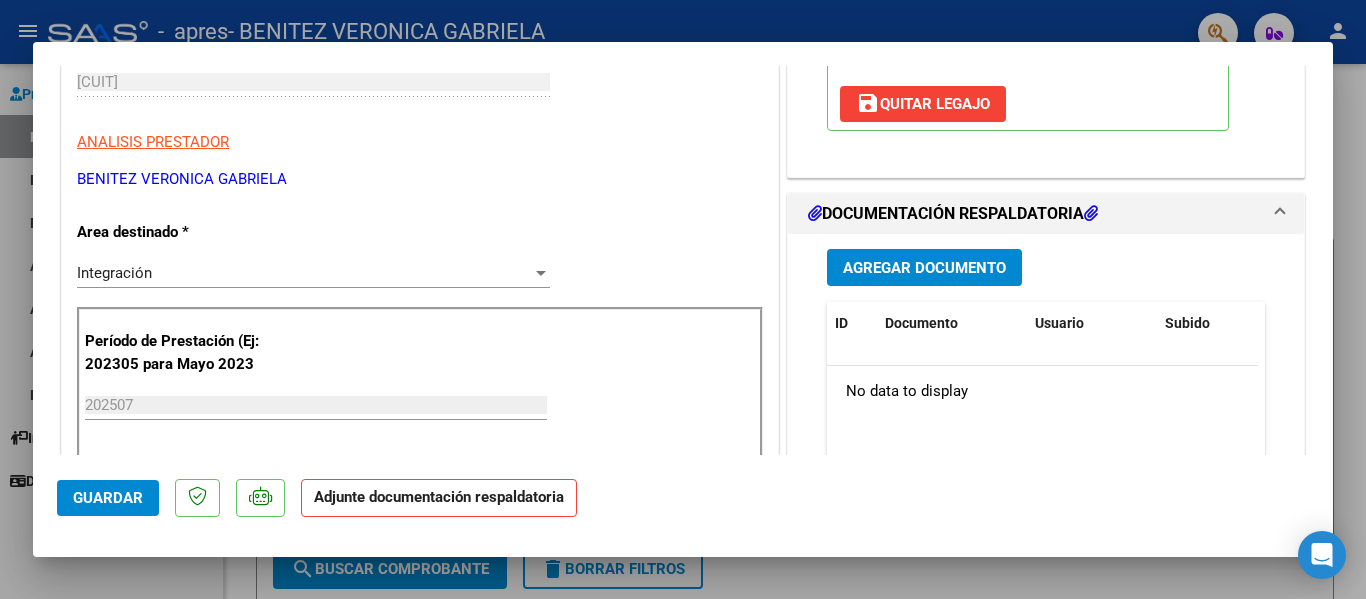 scroll, scrollTop: 558, scrollLeft: 0, axis: vertical 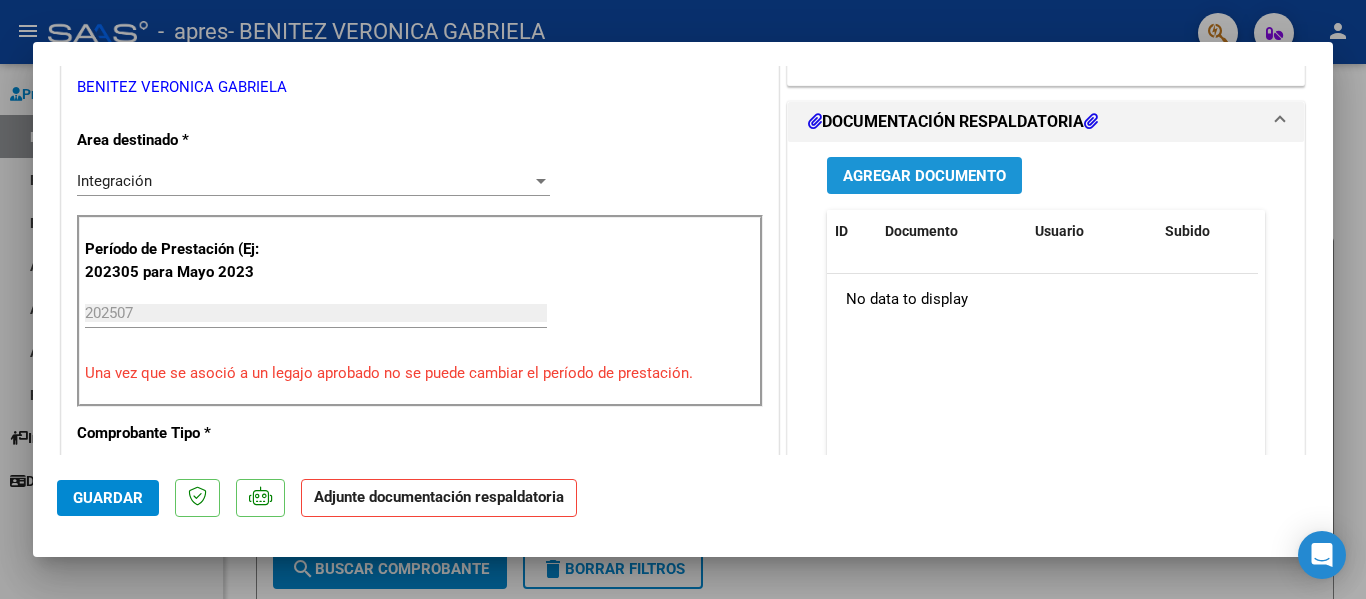 click on "Agregar Documento" at bounding box center [924, 176] 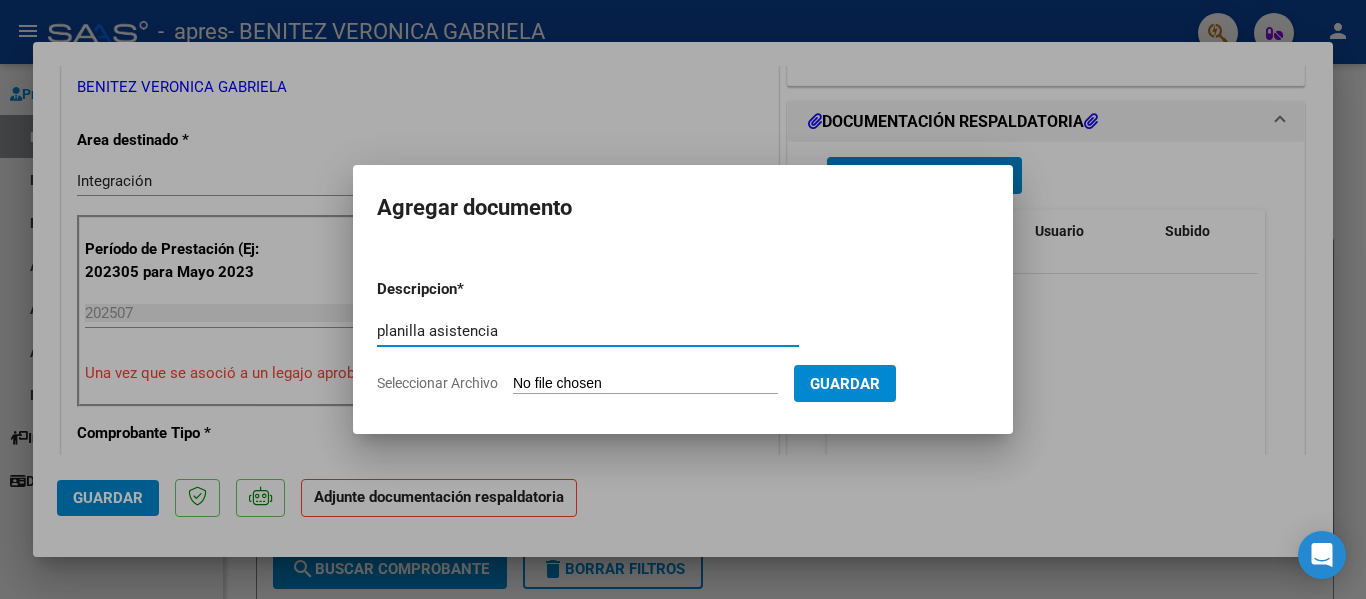 type on "planilla asistencia" 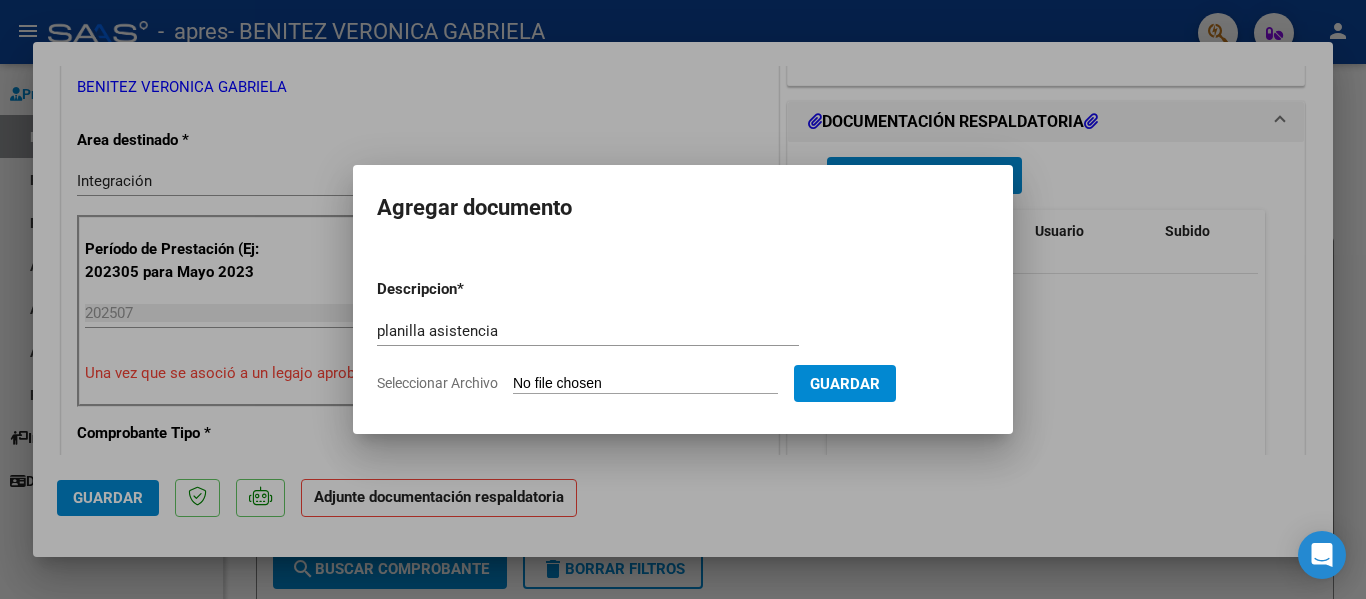 drag, startPoint x: 743, startPoint y: 361, endPoint x: 740, endPoint y: 373, distance: 12.369317 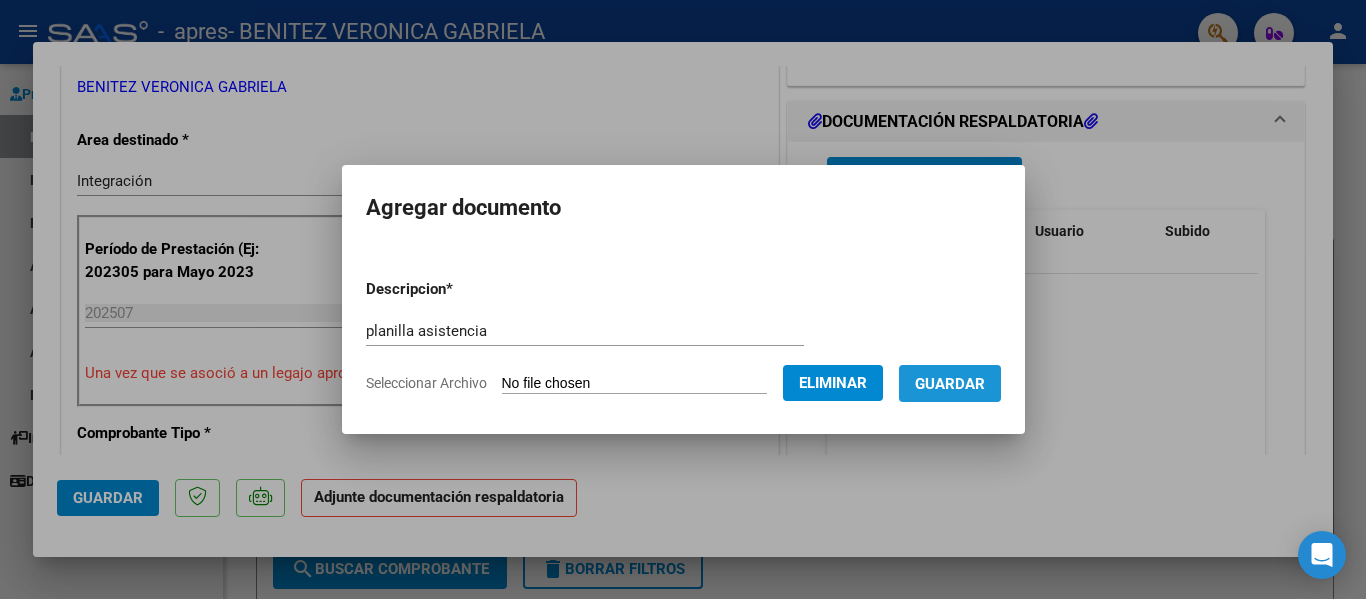 click on "Guardar" at bounding box center [950, 384] 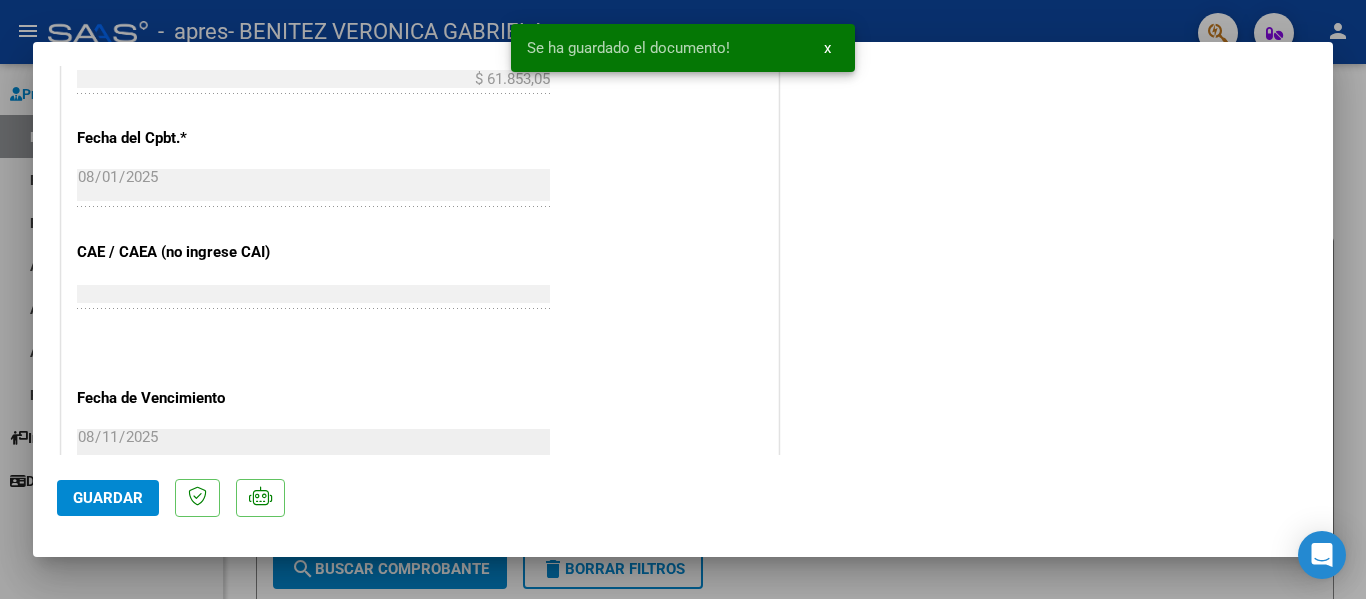 scroll, scrollTop: 1401, scrollLeft: 0, axis: vertical 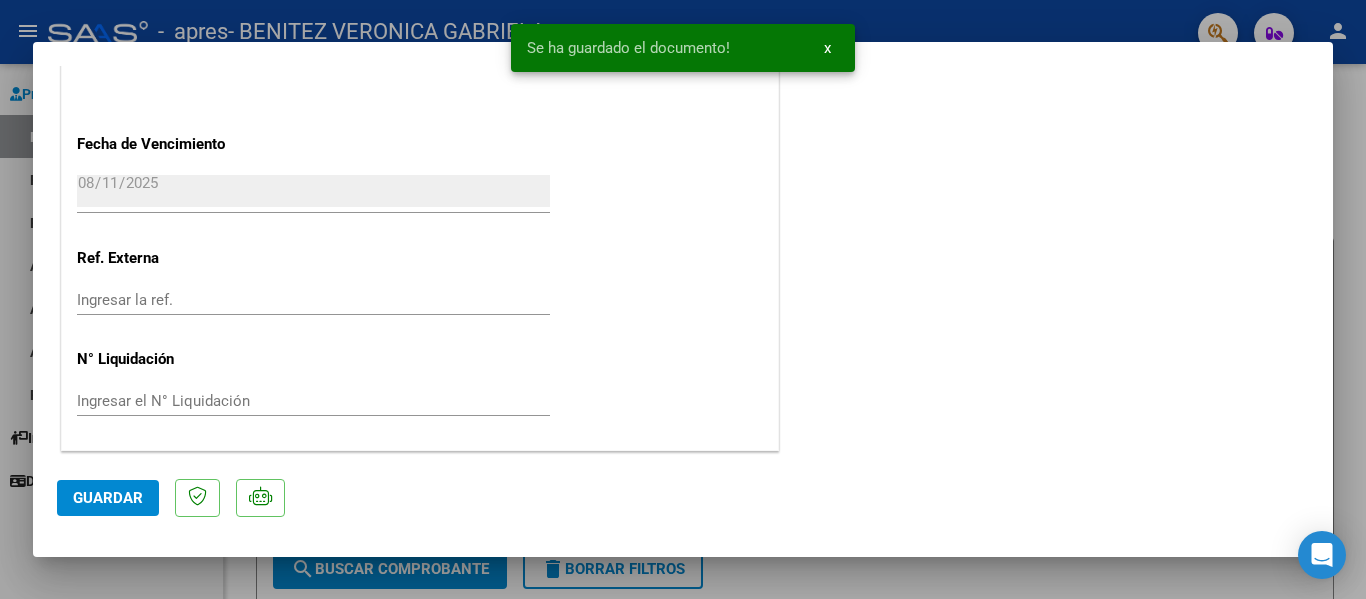 click on "Guardar" 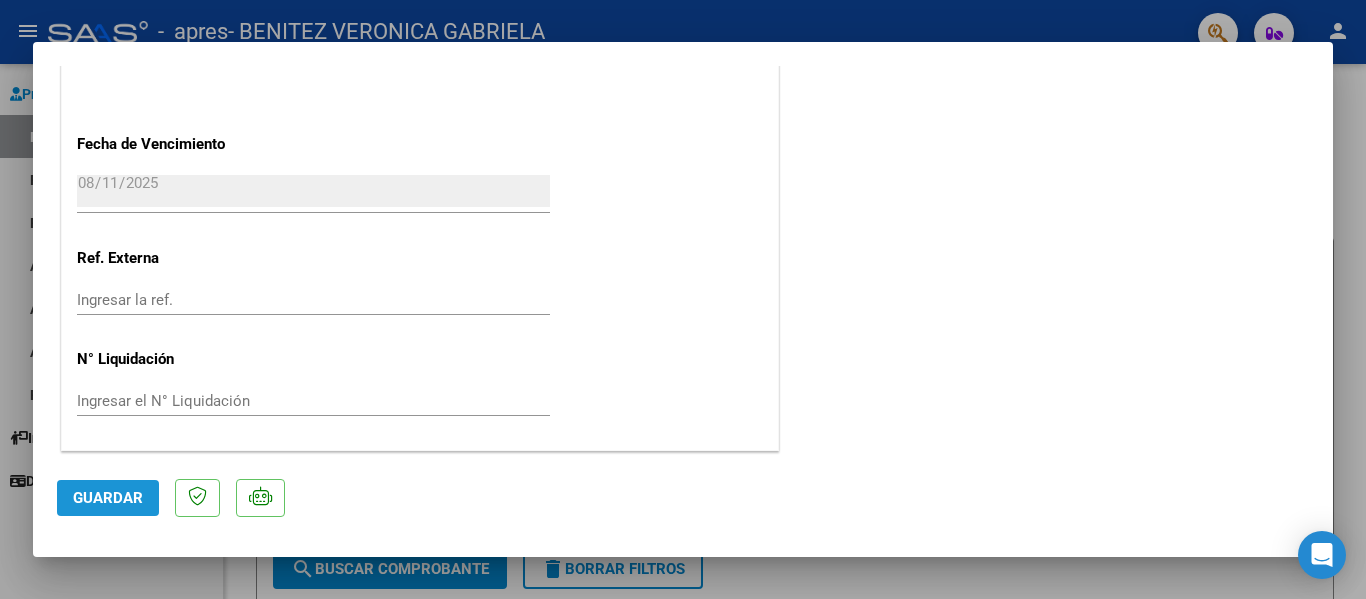 click on "Guardar" 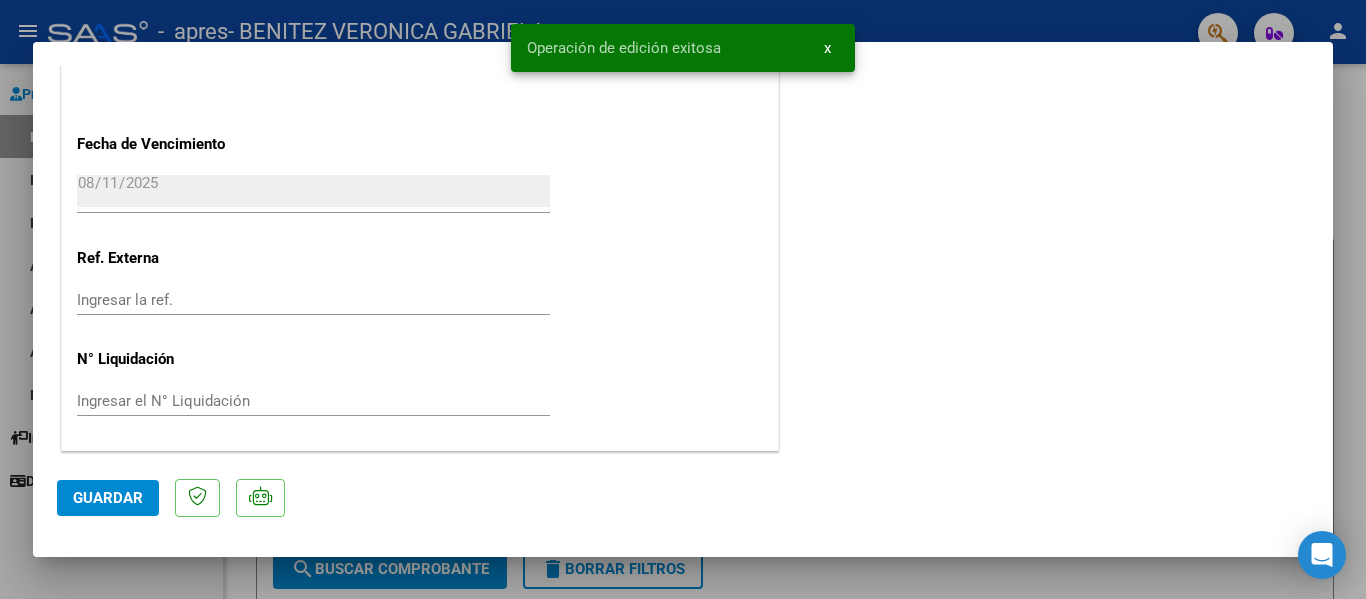 click at bounding box center (683, 299) 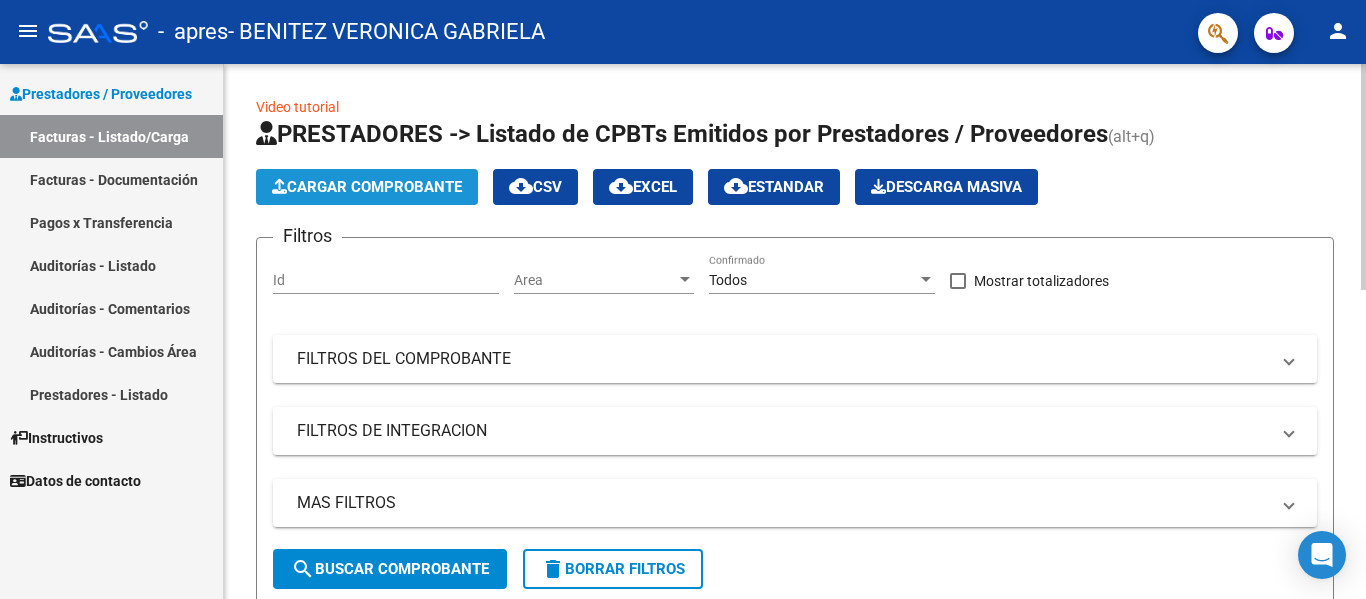 click on "Cargar Comprobante" 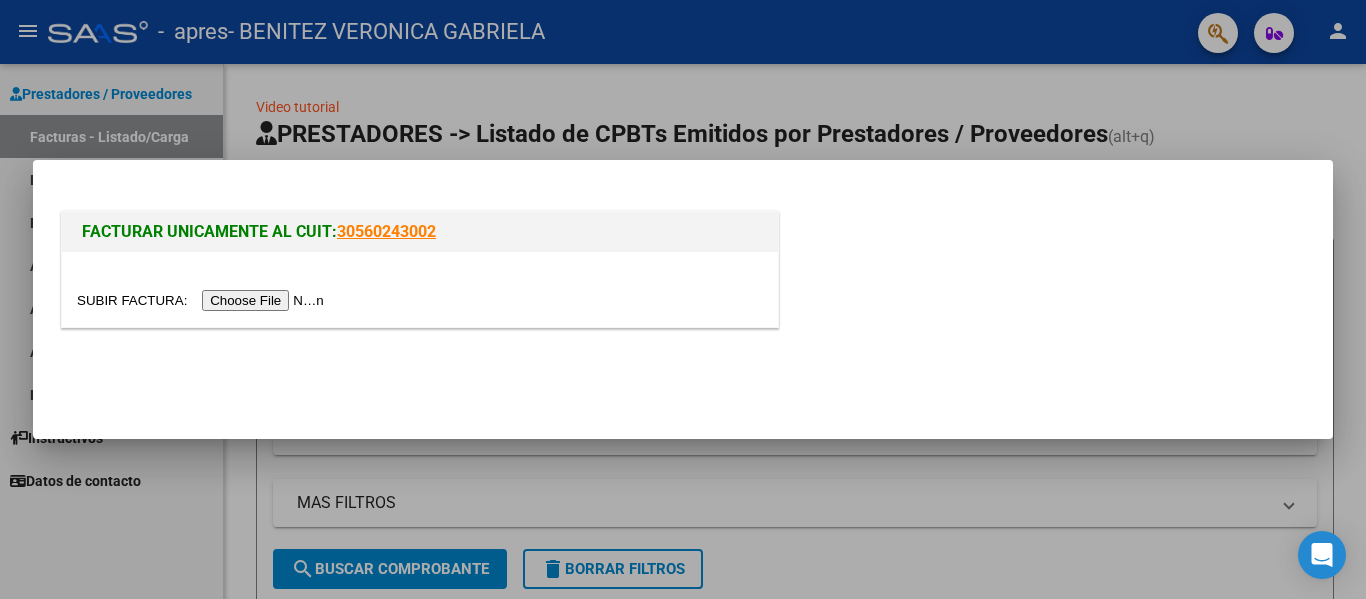 click at bounding box center [203, 300] 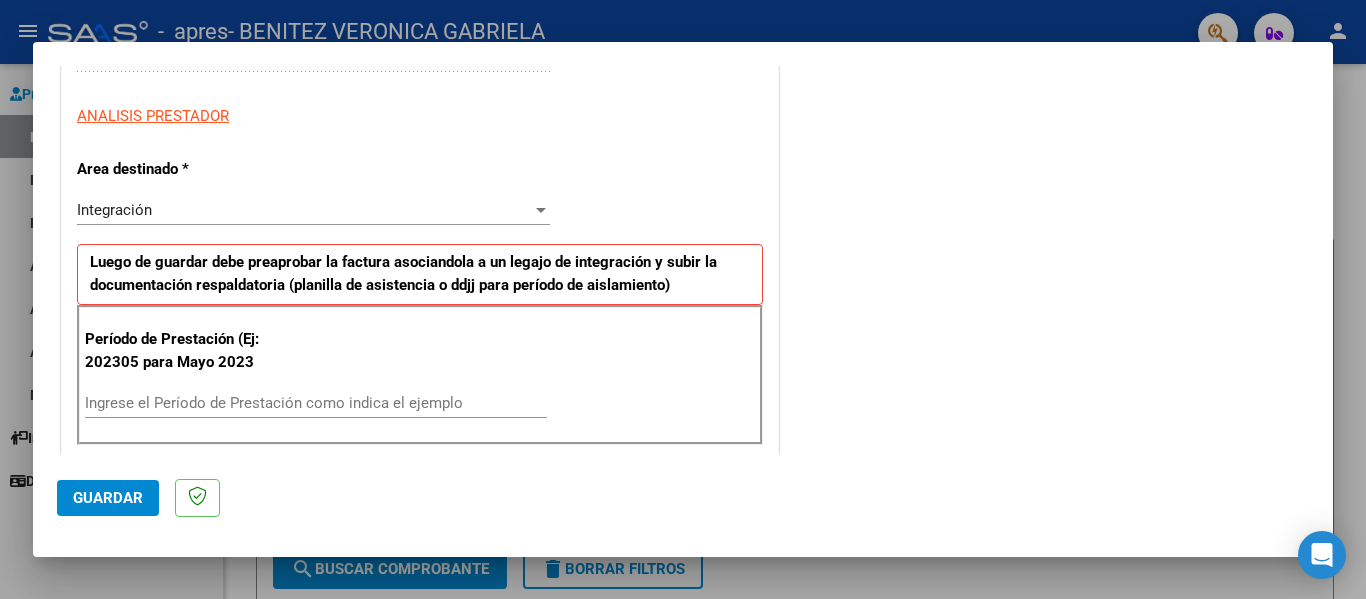 scroll, scrollTop: 376, scrollLeft: 0, axis: vertical 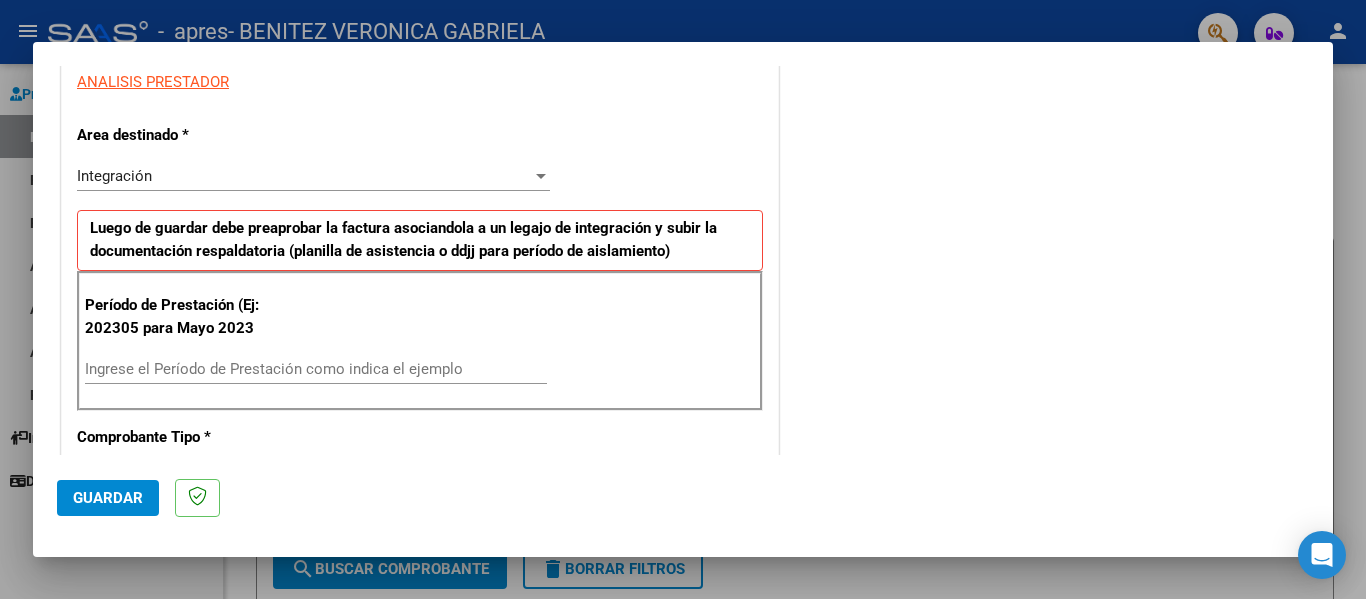 click on "Ingrese el Período de Prestación como indica el ejemplo" at bounding box center (316, 369) 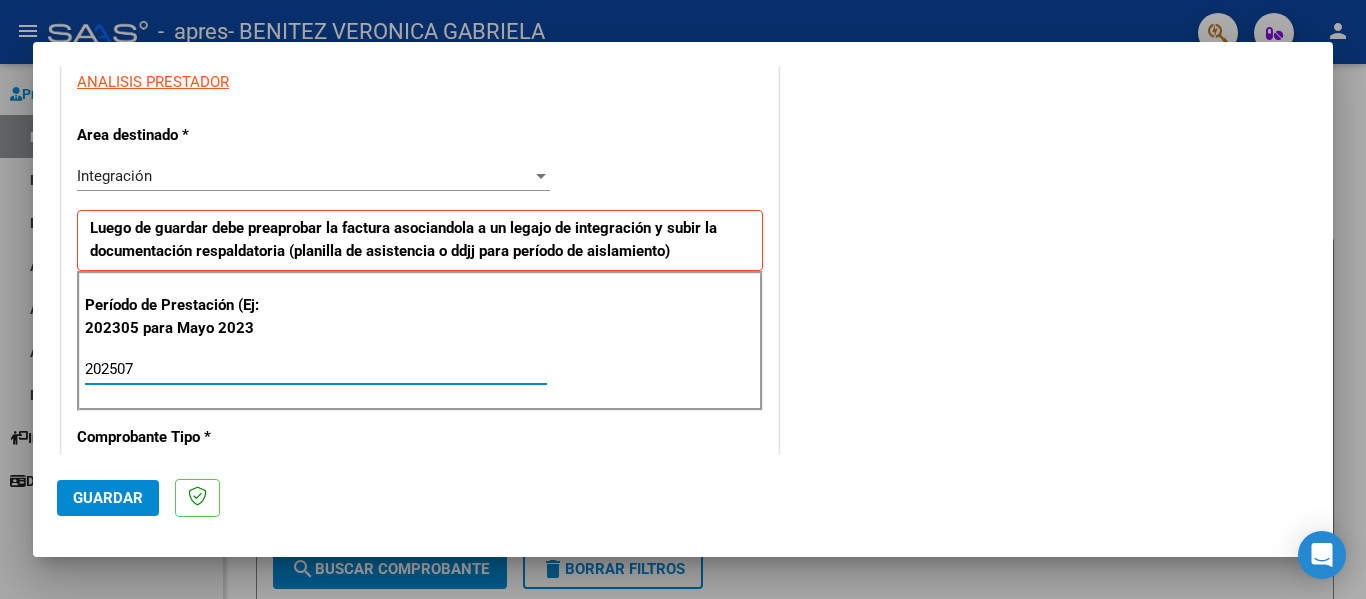 type on "202507" 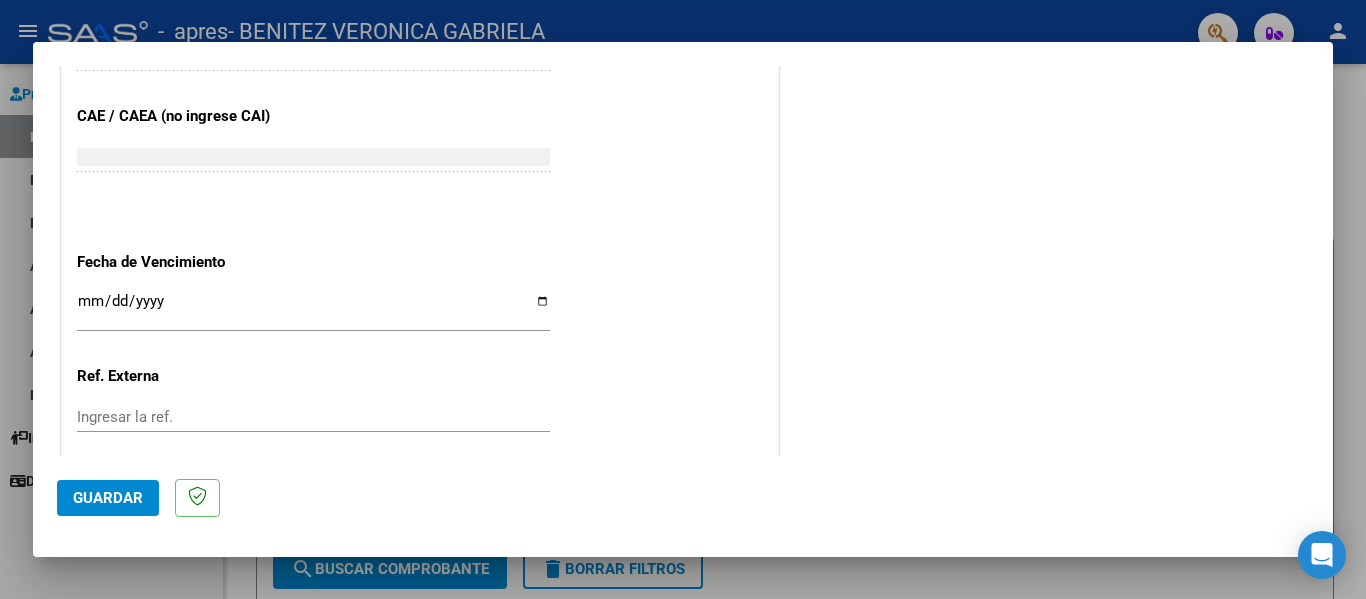 scroll, scrollTop: 1221, scrollLeft: 0, axis: vertical 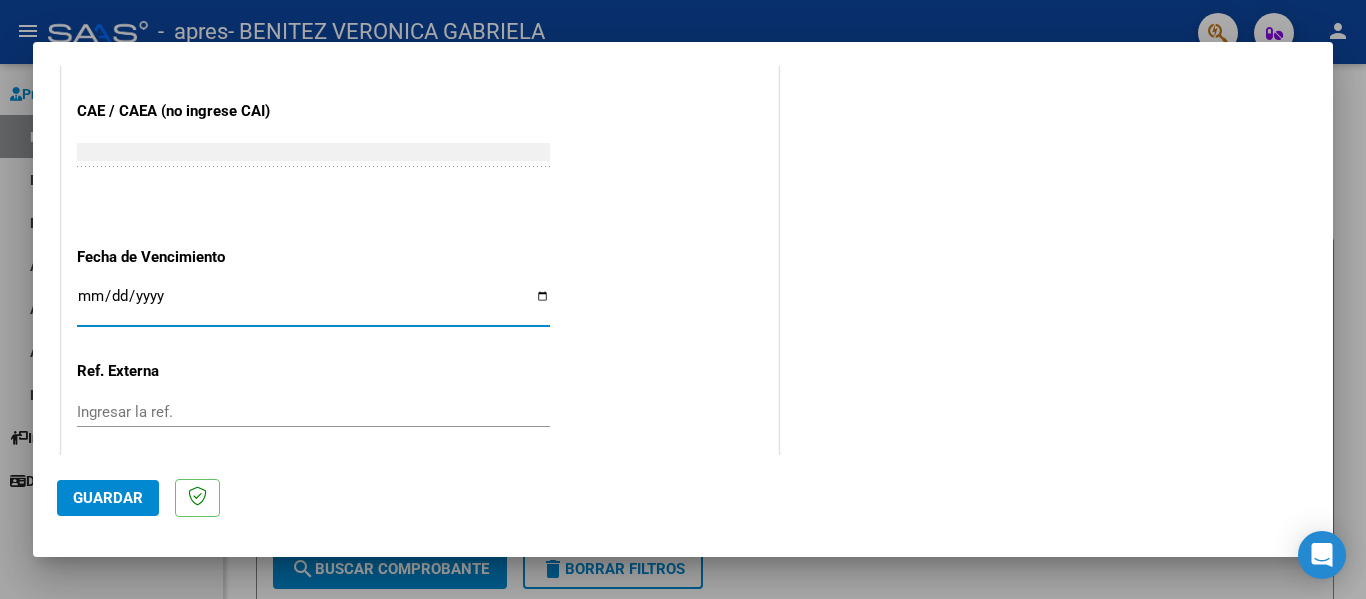 click on "Ingresar la fecha" at bounding box center (313, 304) 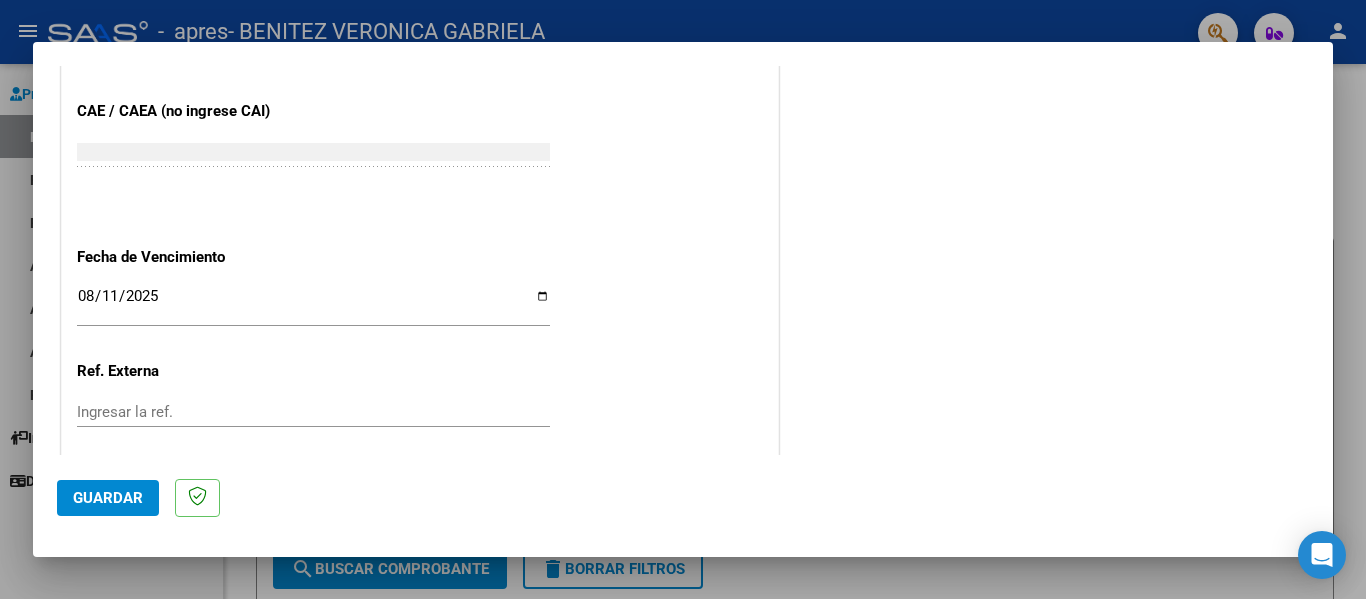 scroll, scrollTop: 1333, scrollLeft: 0, axis: vertical 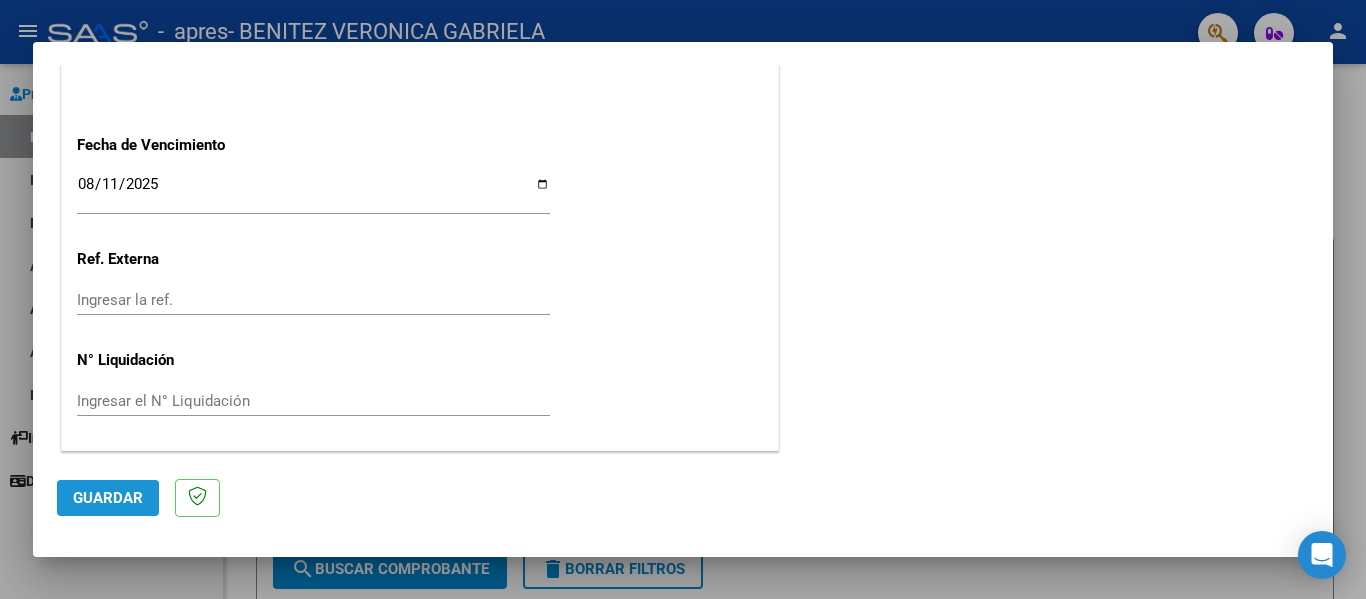 click on "Guardar" 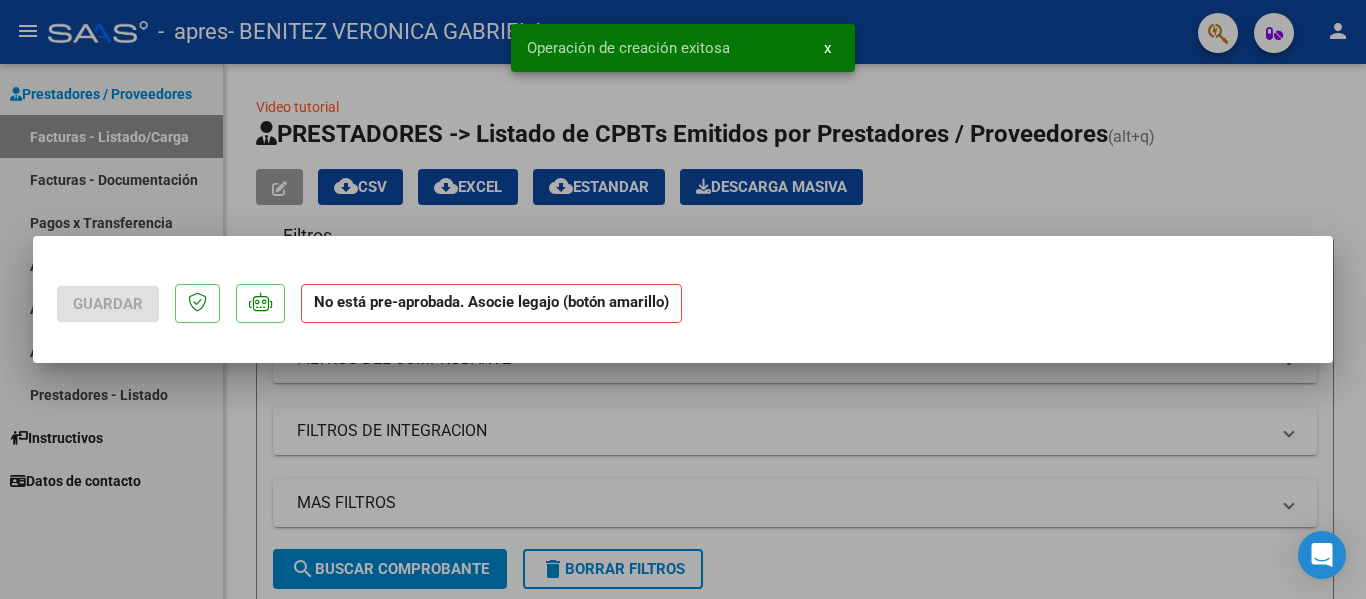 scroll, scrollTop: 0, scrollLeft: 0, axis: both 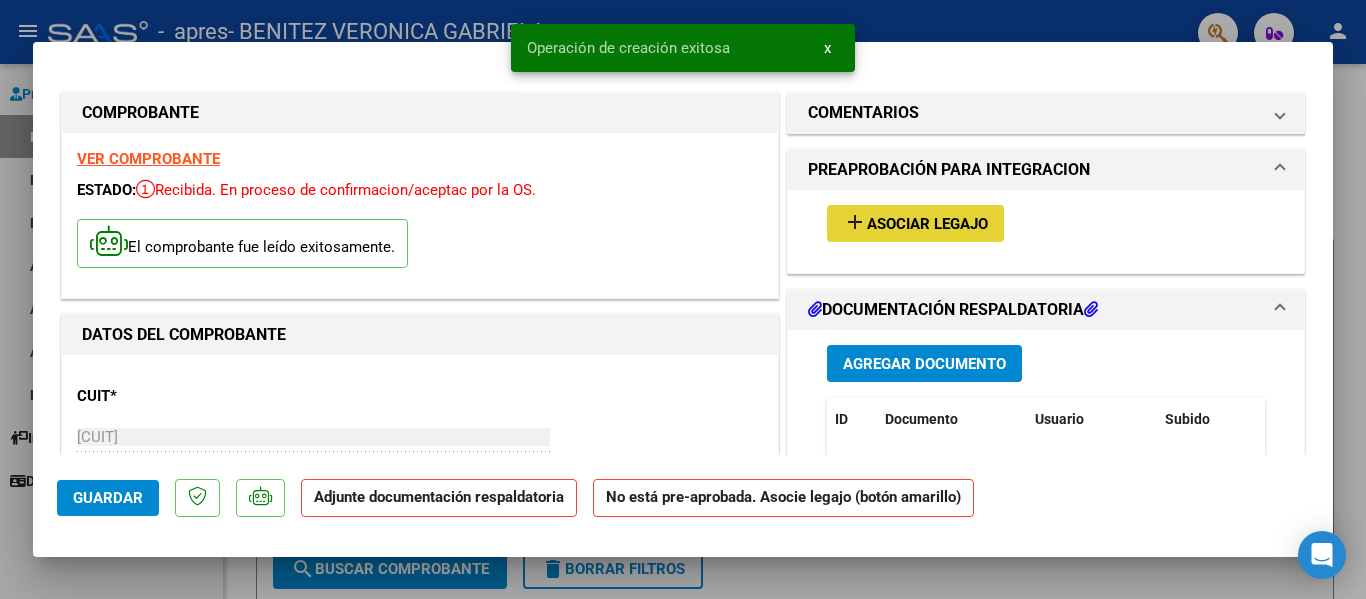 click on "add" at bounding box center (855, 222) 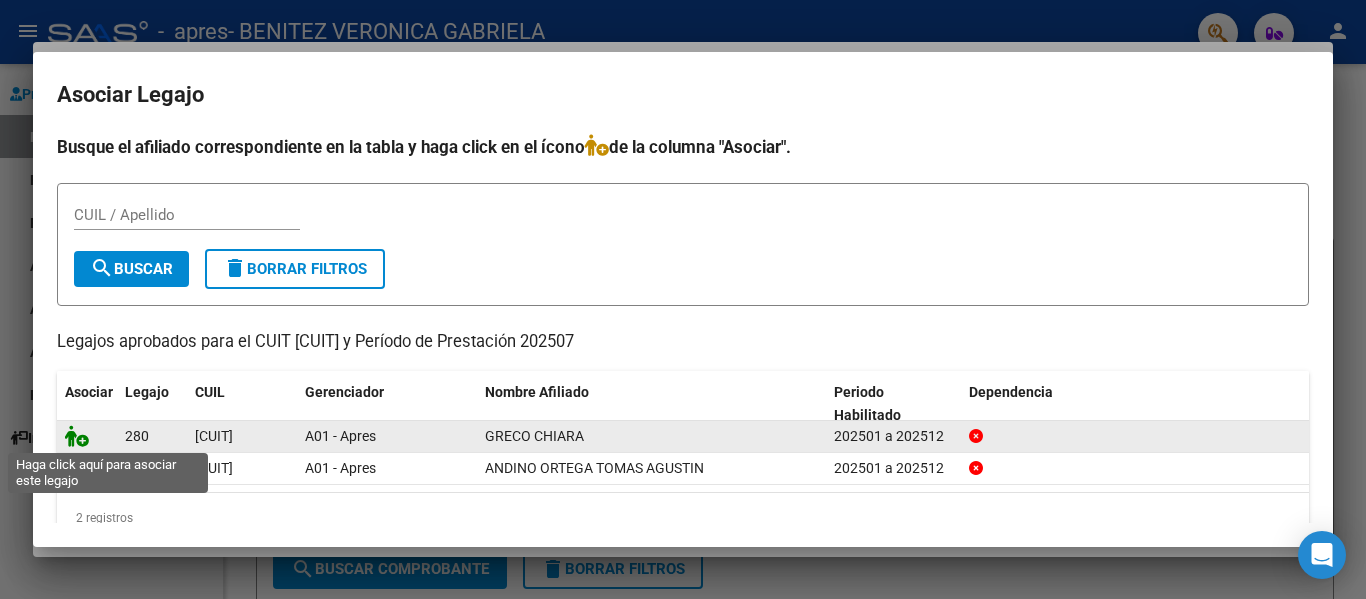 click 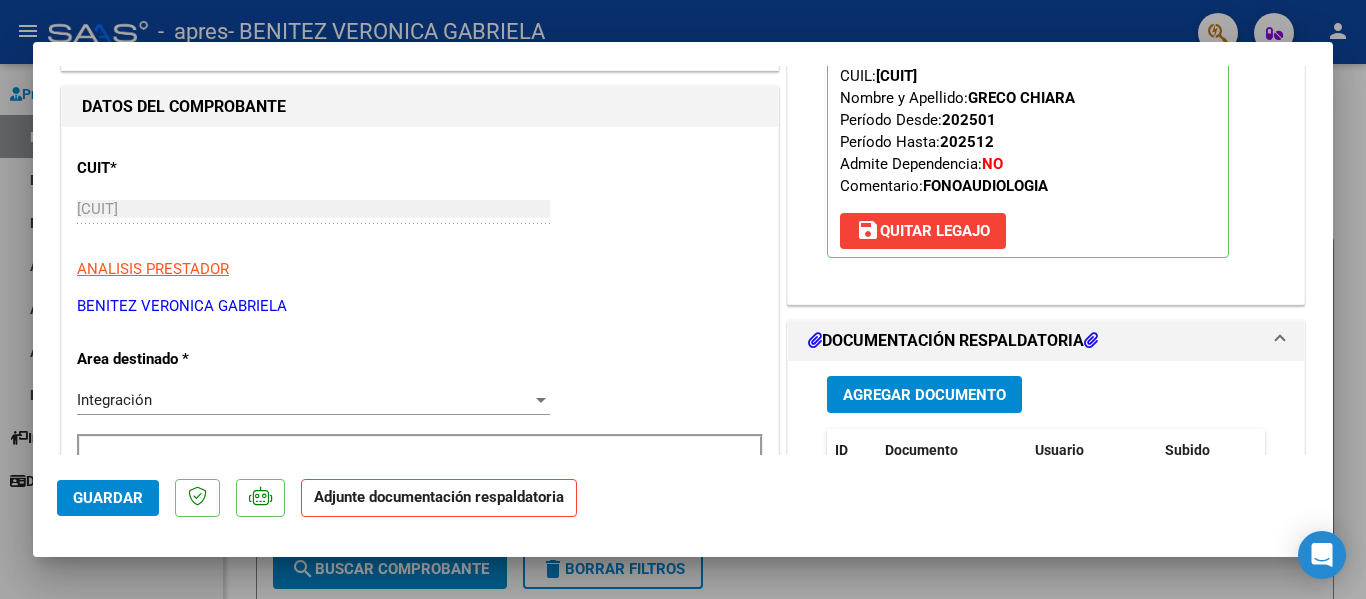 scroll, scrollTop: 447, scrollLeft: 0, axis: vertical 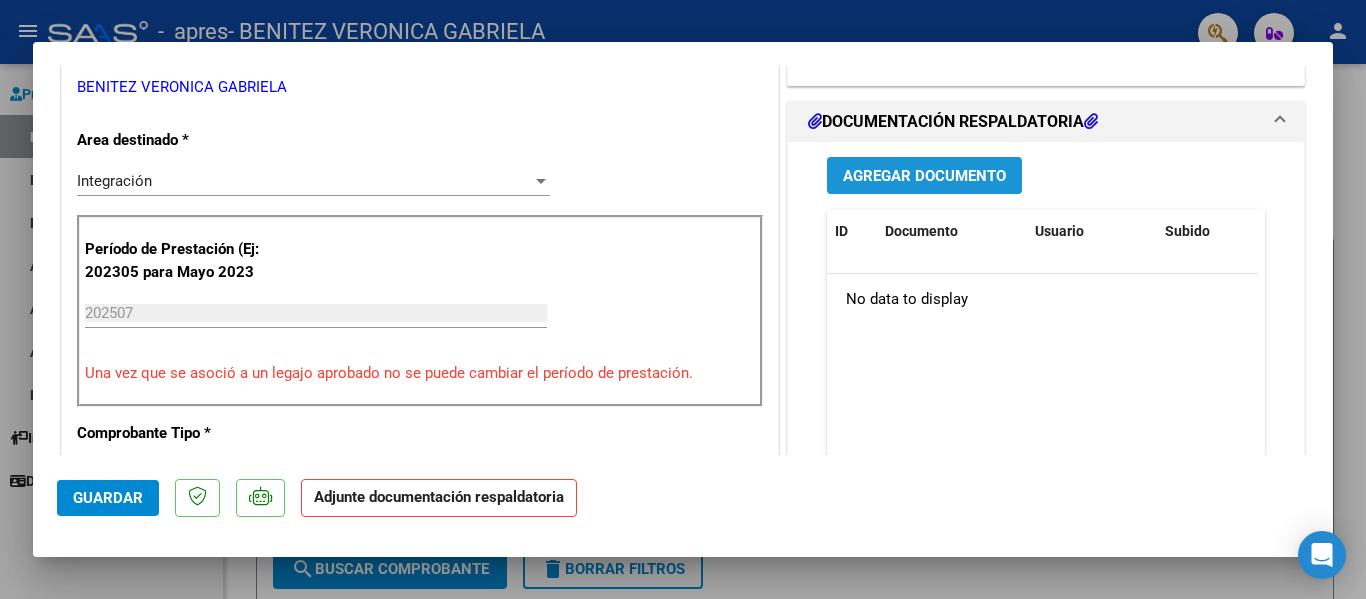 click on "Agregar Documento" at bounding box center (924, 176) 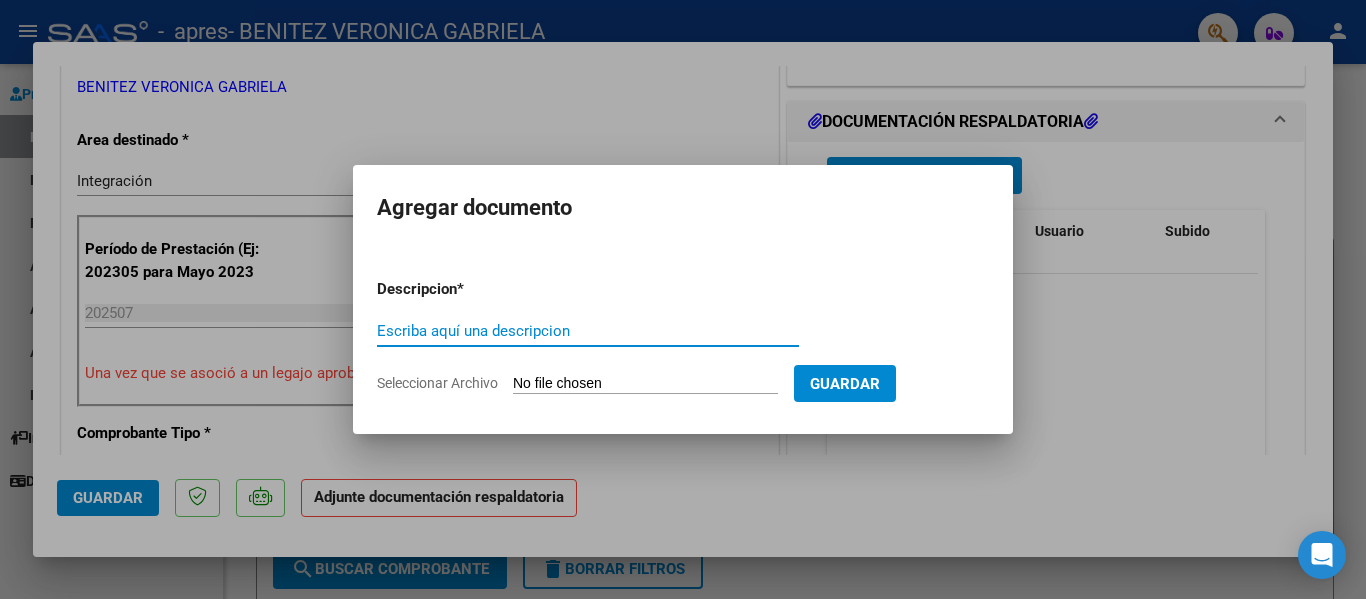 click on "Escriba aquí una descripcion" at bounding box center (588, 331) 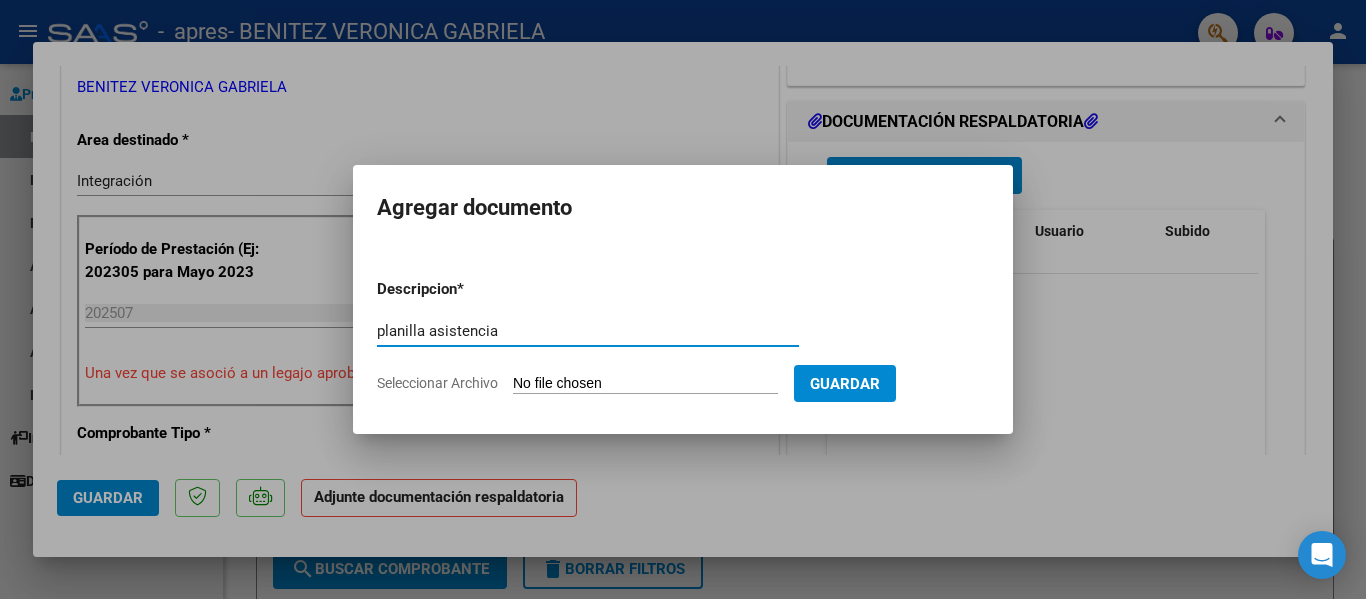 type on "planilla asistencia" 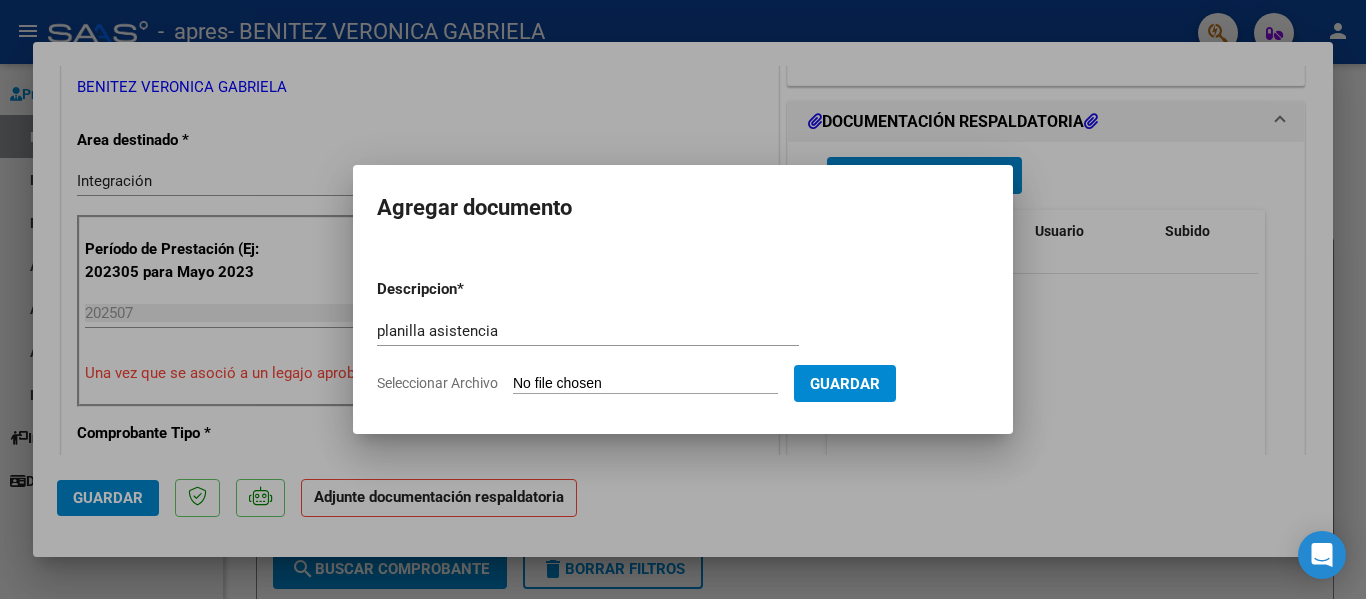 click on "Seleccionar Archivo" at bounding box center (645, 384) 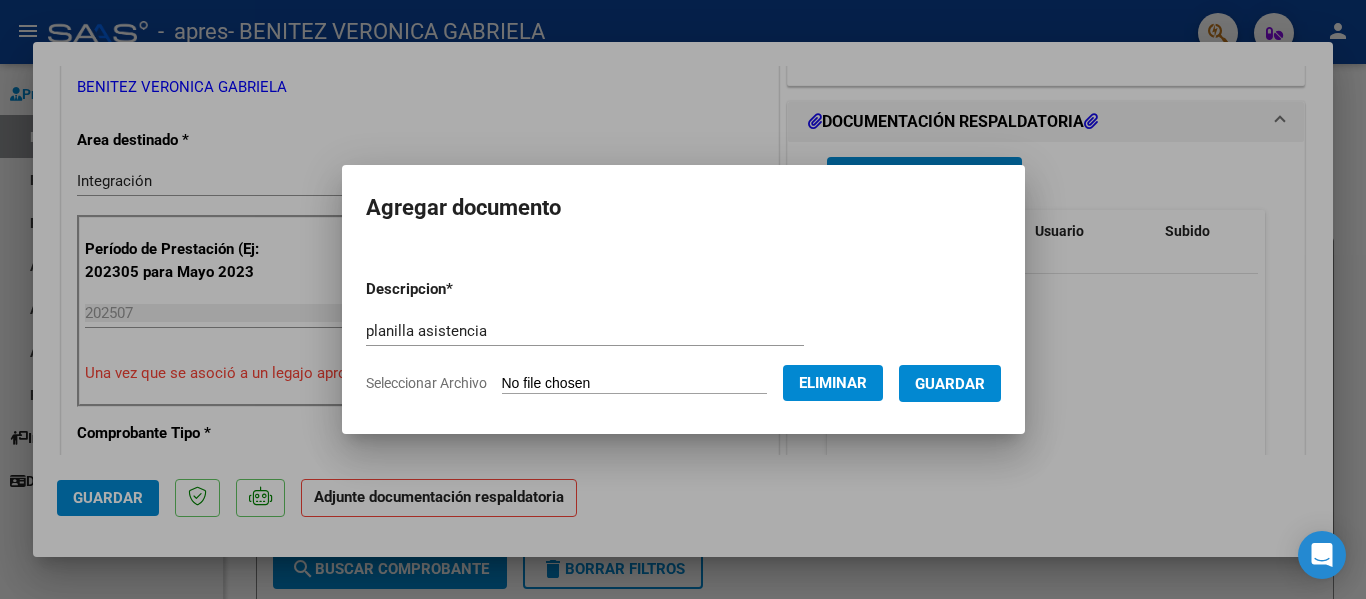click on "Guardar" at bounding box center (950, 384) 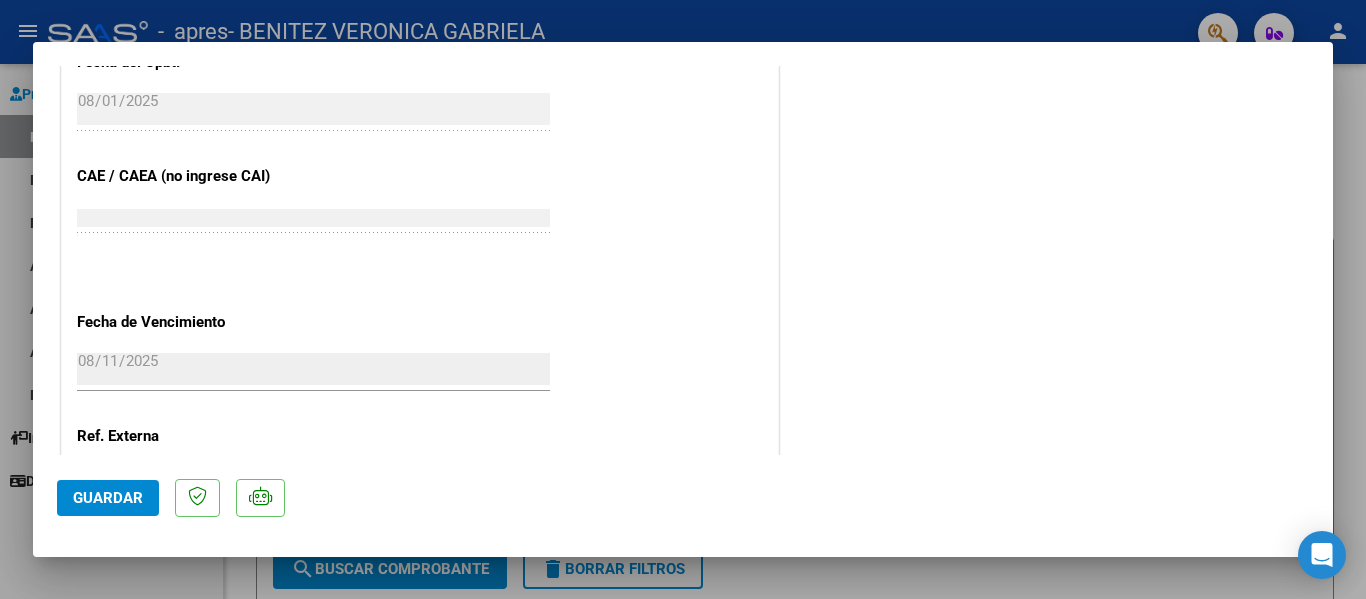 scroll, scrollTop: 1401, scrollLeft: 0, axis: vertical 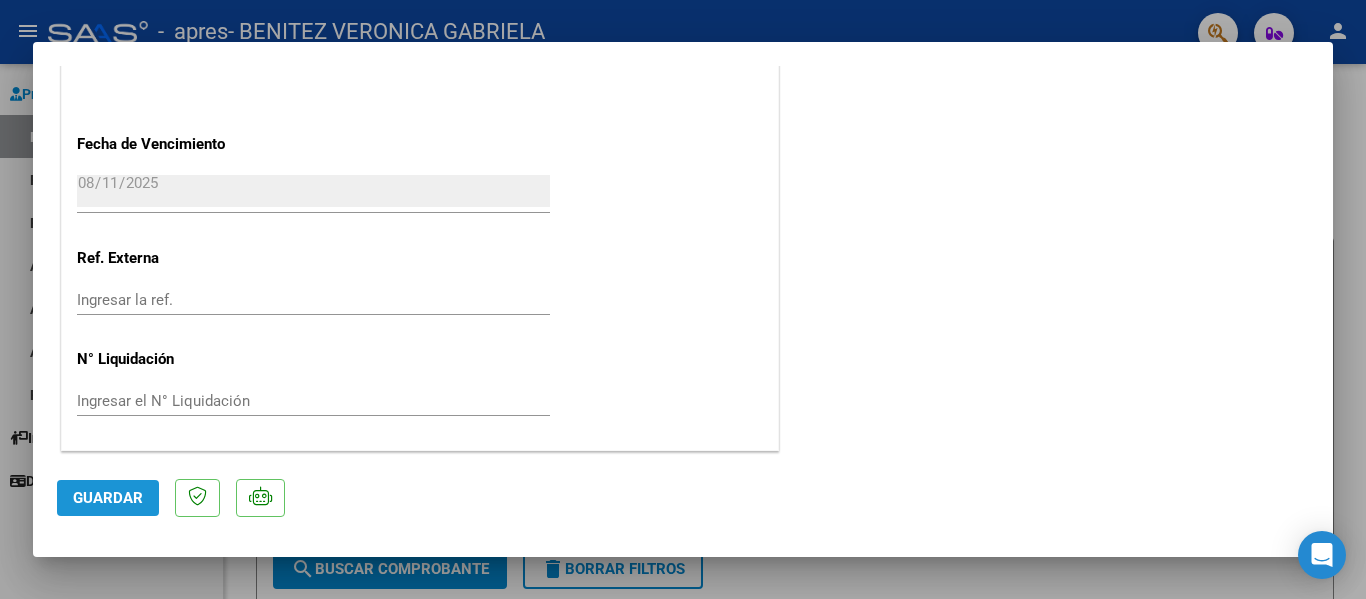 click on "Guardar" 